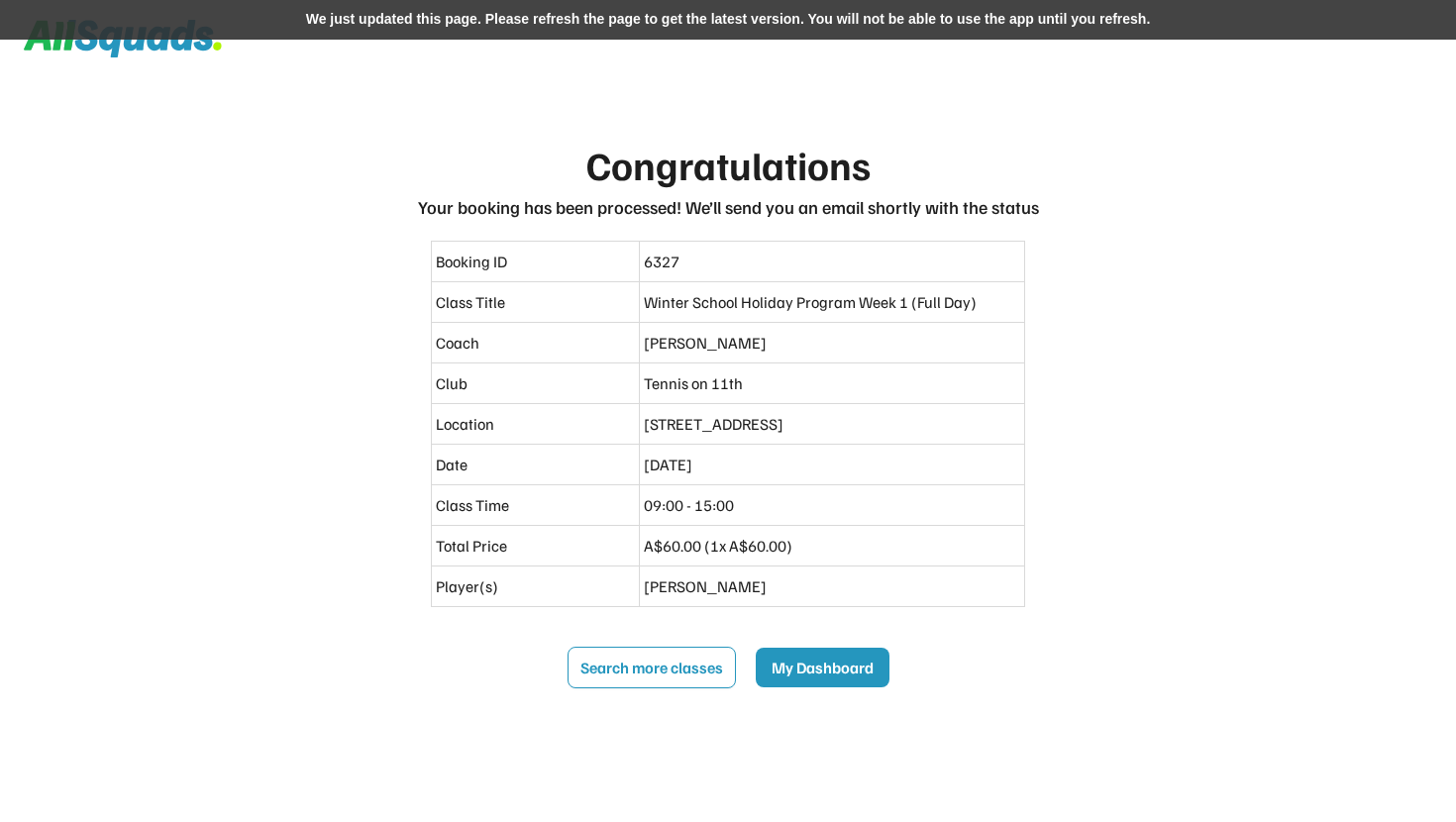 scroll, scrollTop: 0, scrollLeft: 0, axis: both 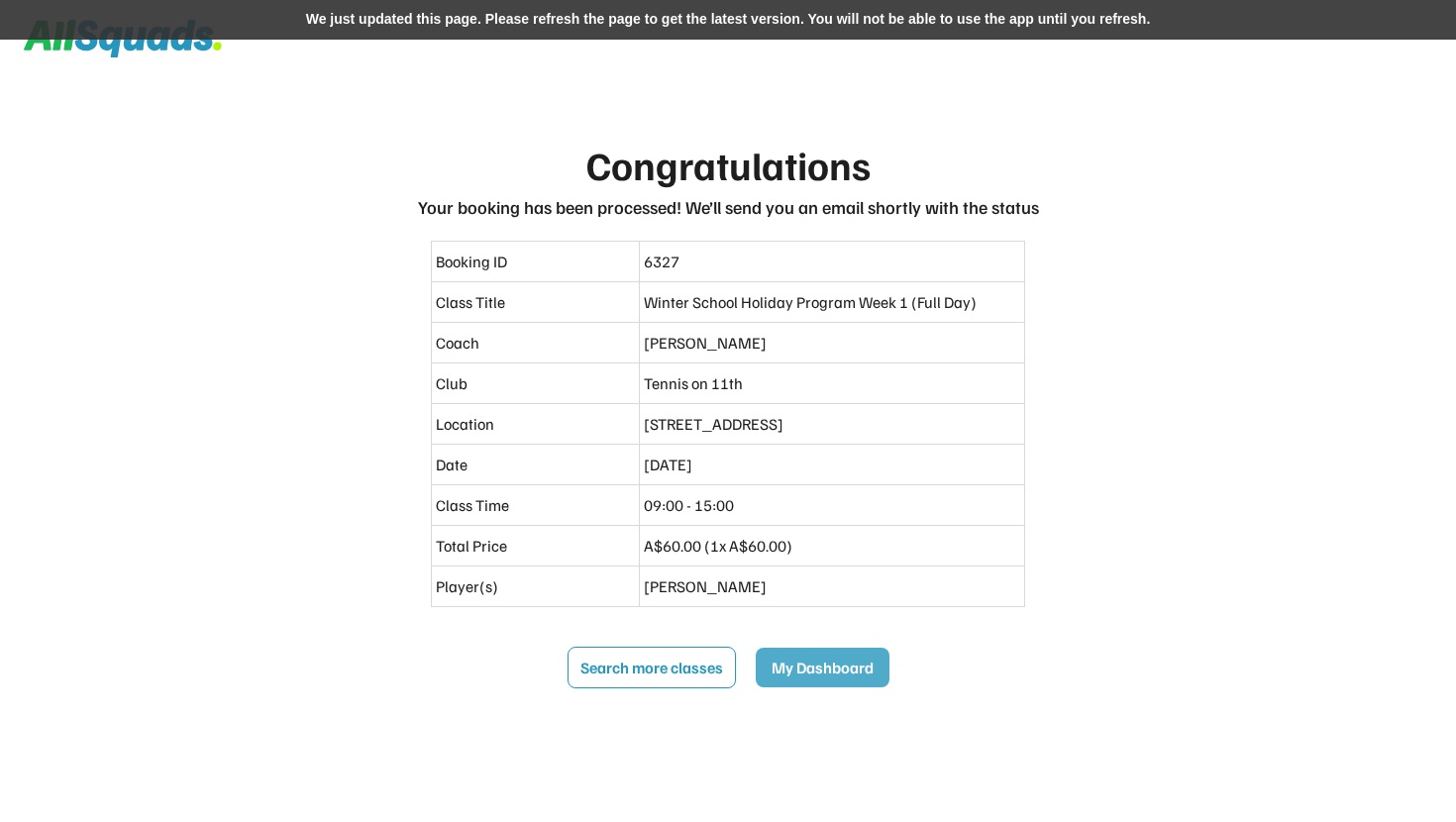 click on "My Dashboard" at bounding box center (822, 668) 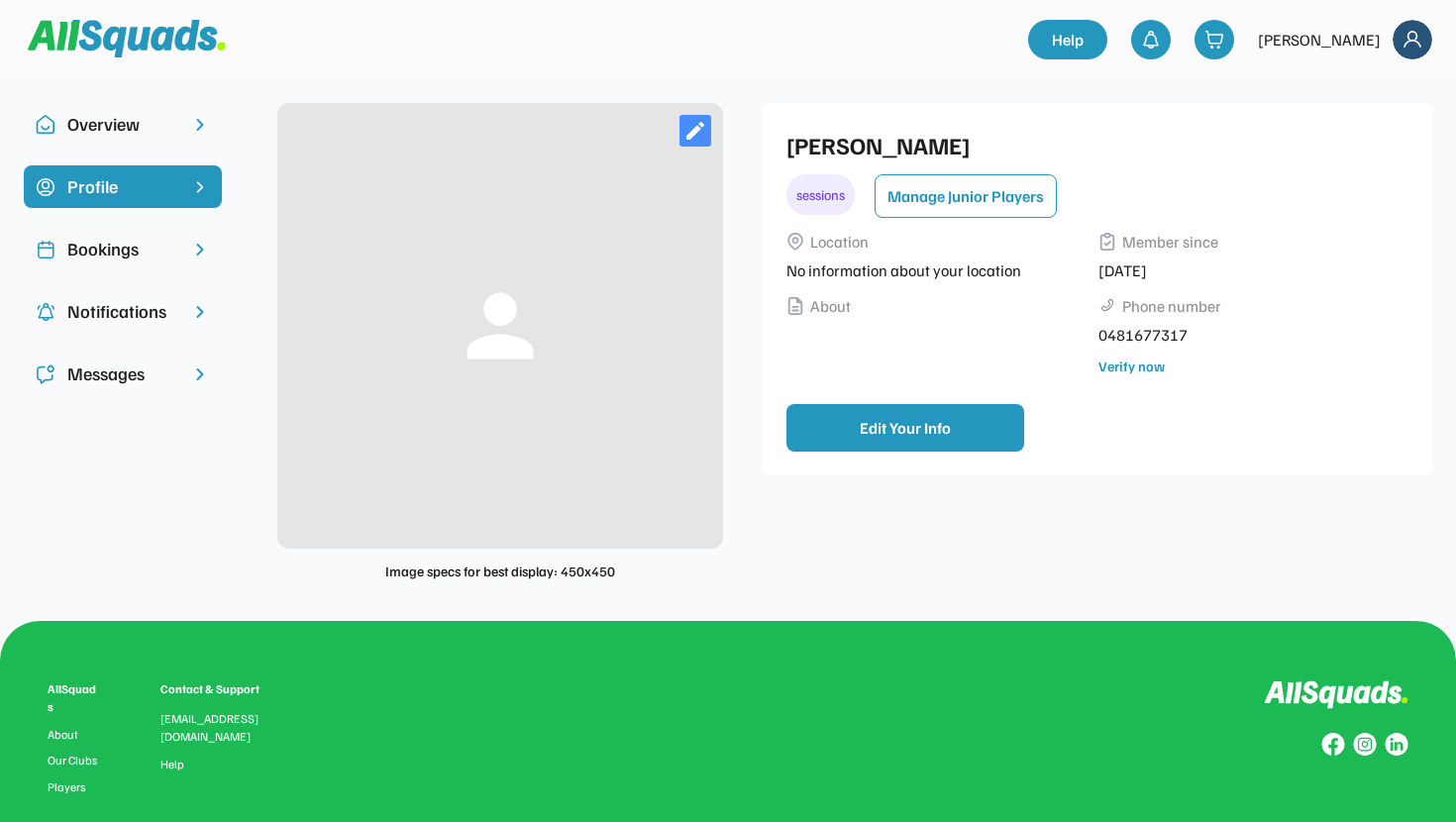 scroll, scrollTop: 0, scrollLeft: 0, axis: both 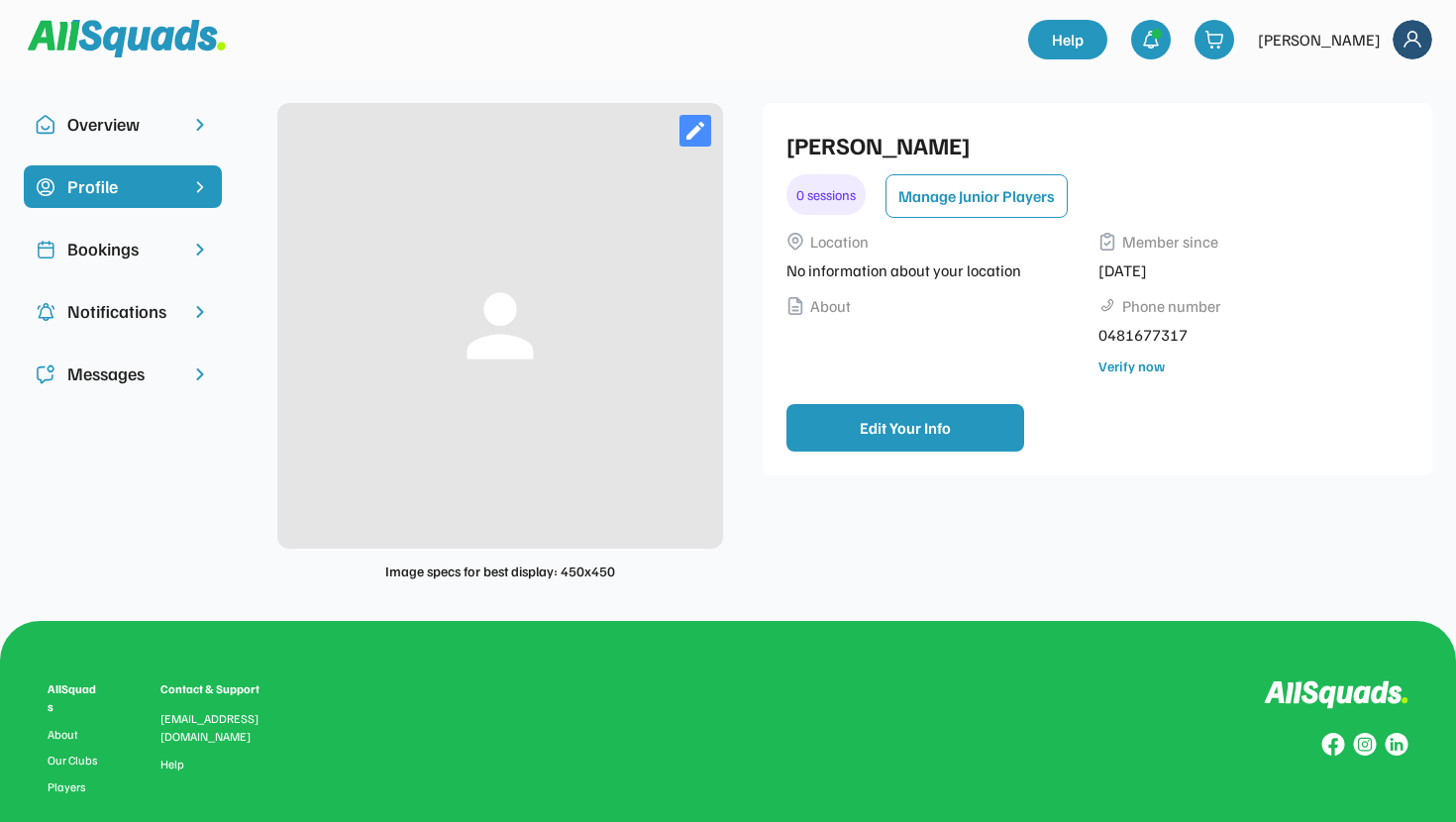 click on "Bookings" at bounding box center (123, 249) 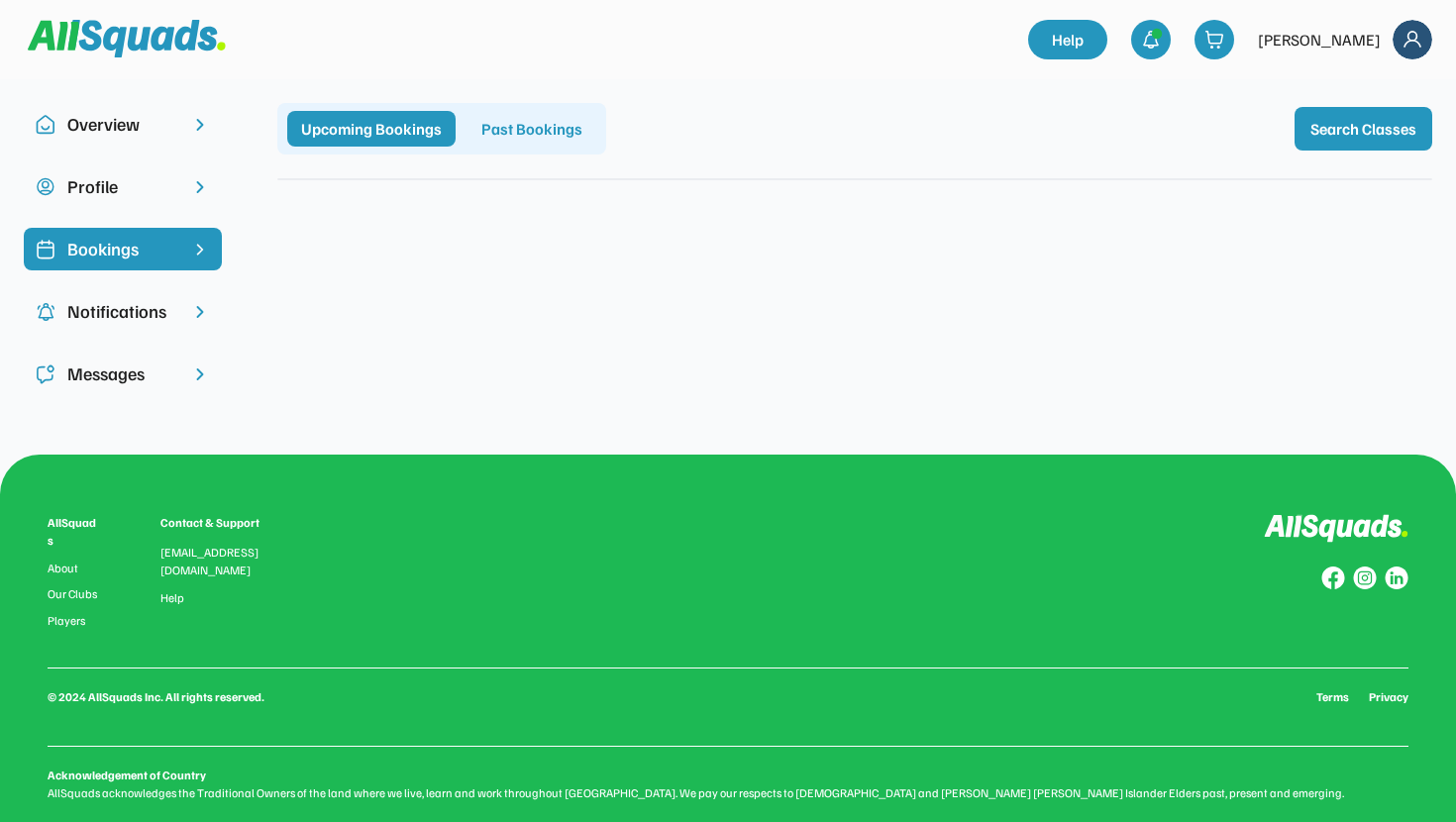 click on "Past Bookings" at bounding box center (532, 129) 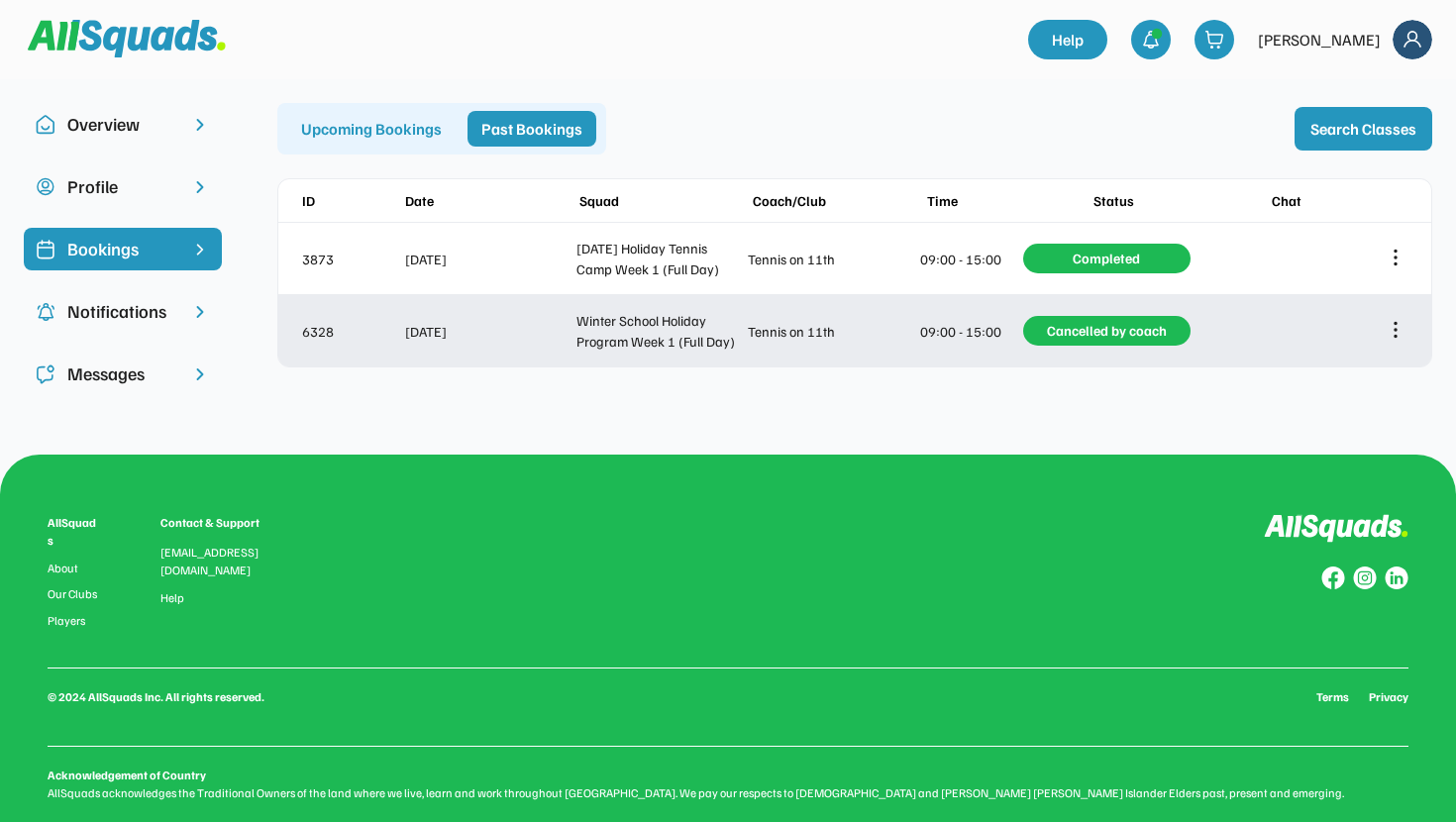 click 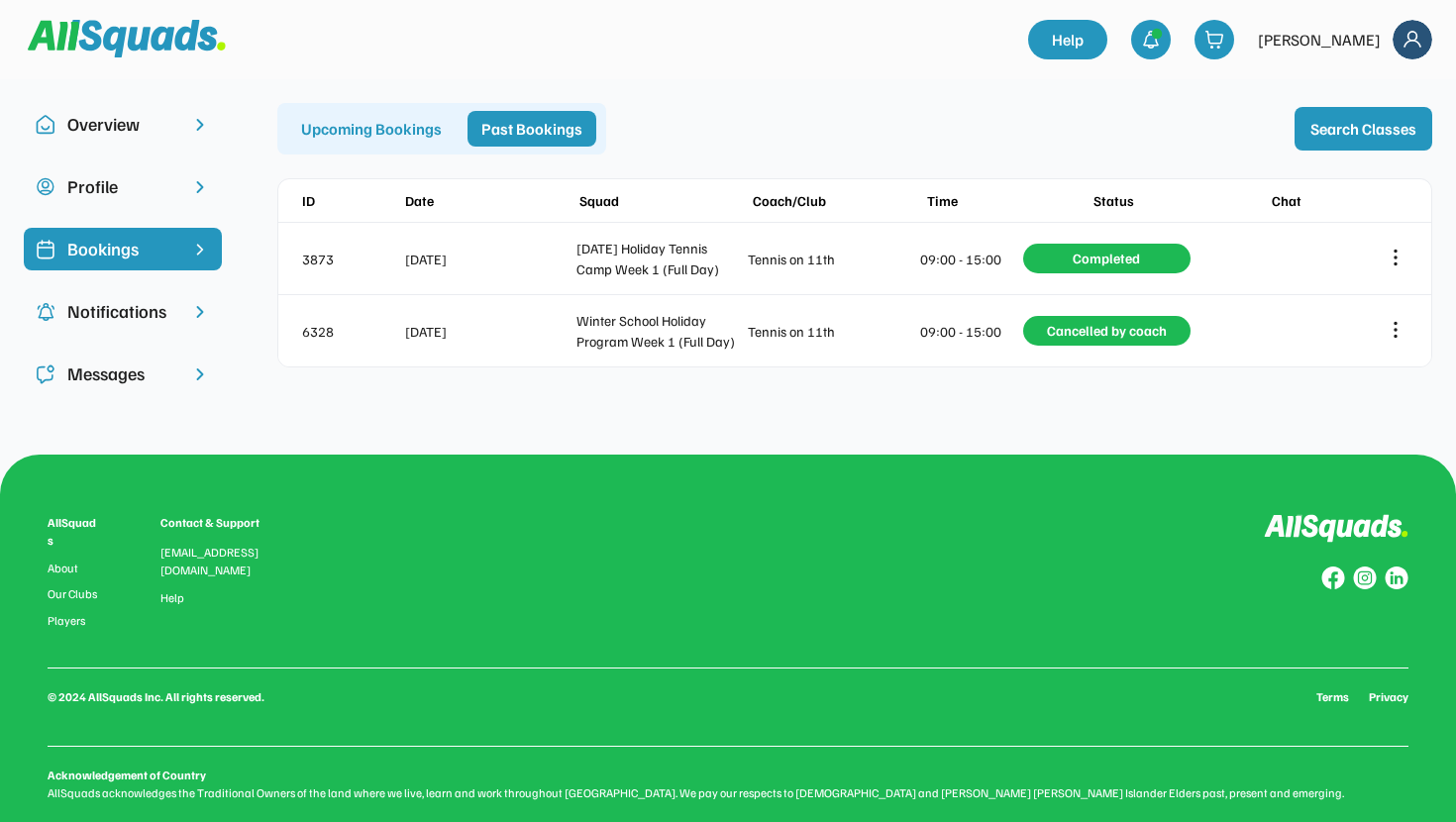 click on "Notifications" at bounding box center (123, 311) 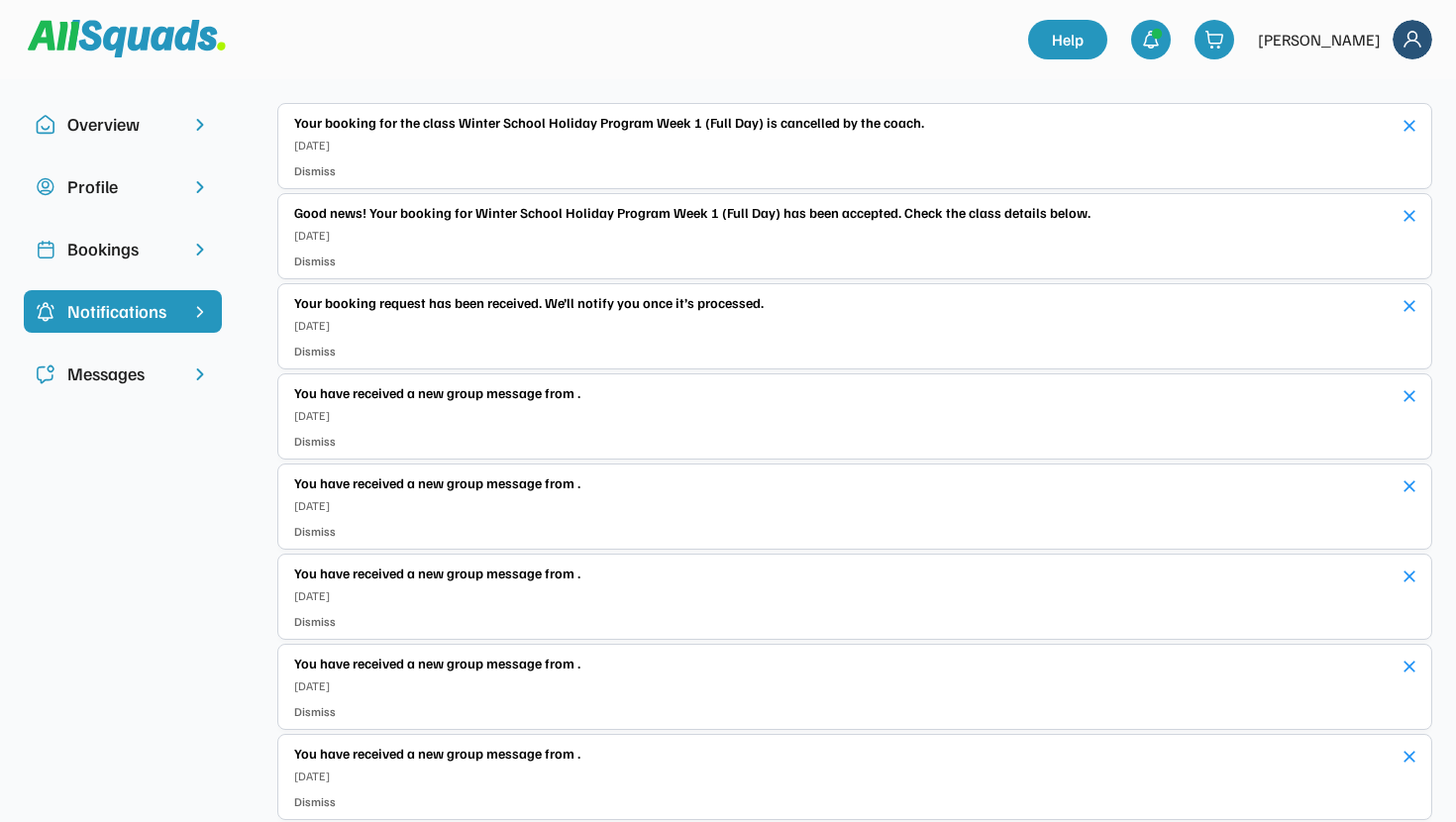 click on "Messages" at bounding box center [123, 373] 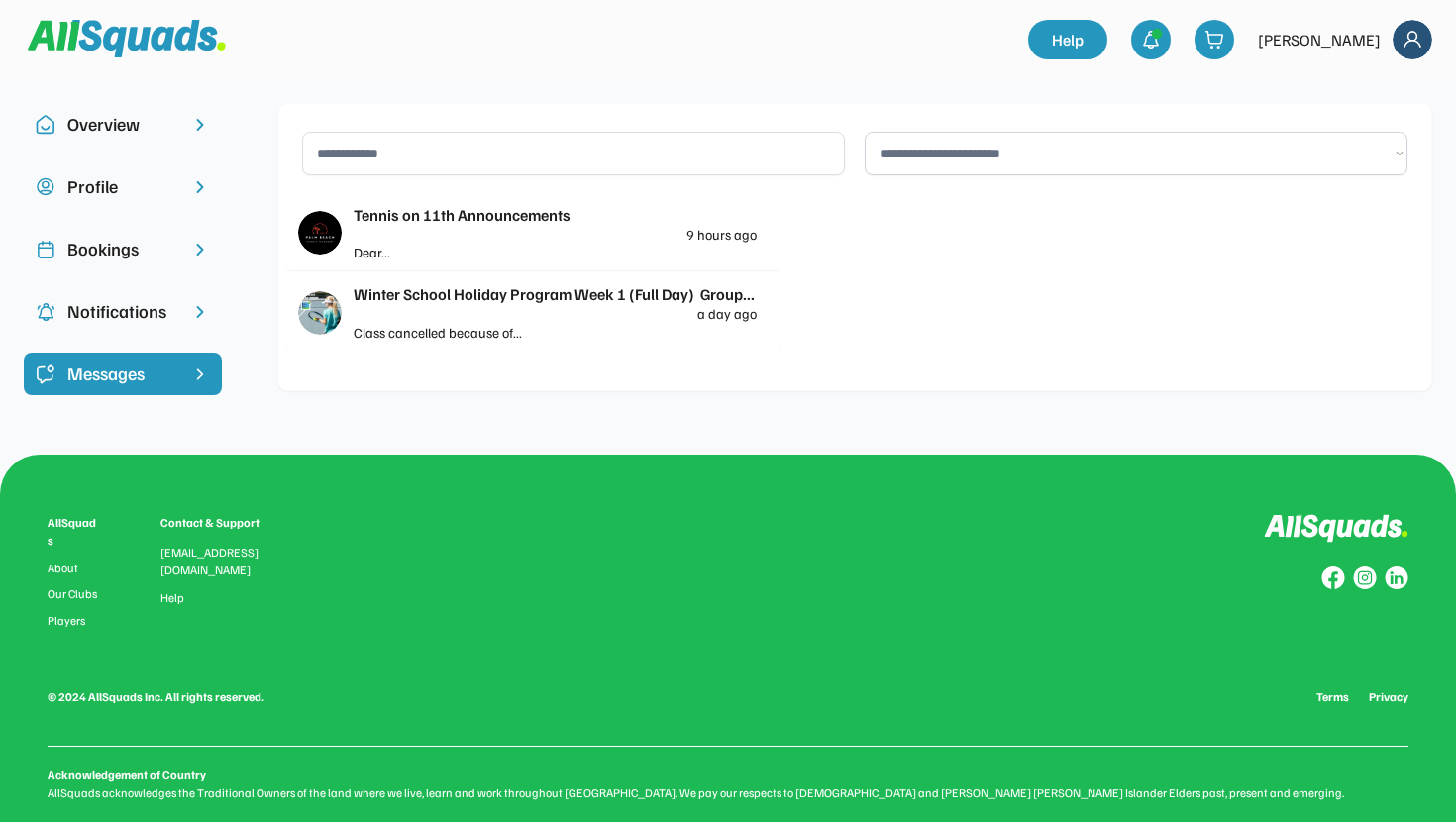 click on "Tennis on 11th Announcements" at bounding box center [555, 215] 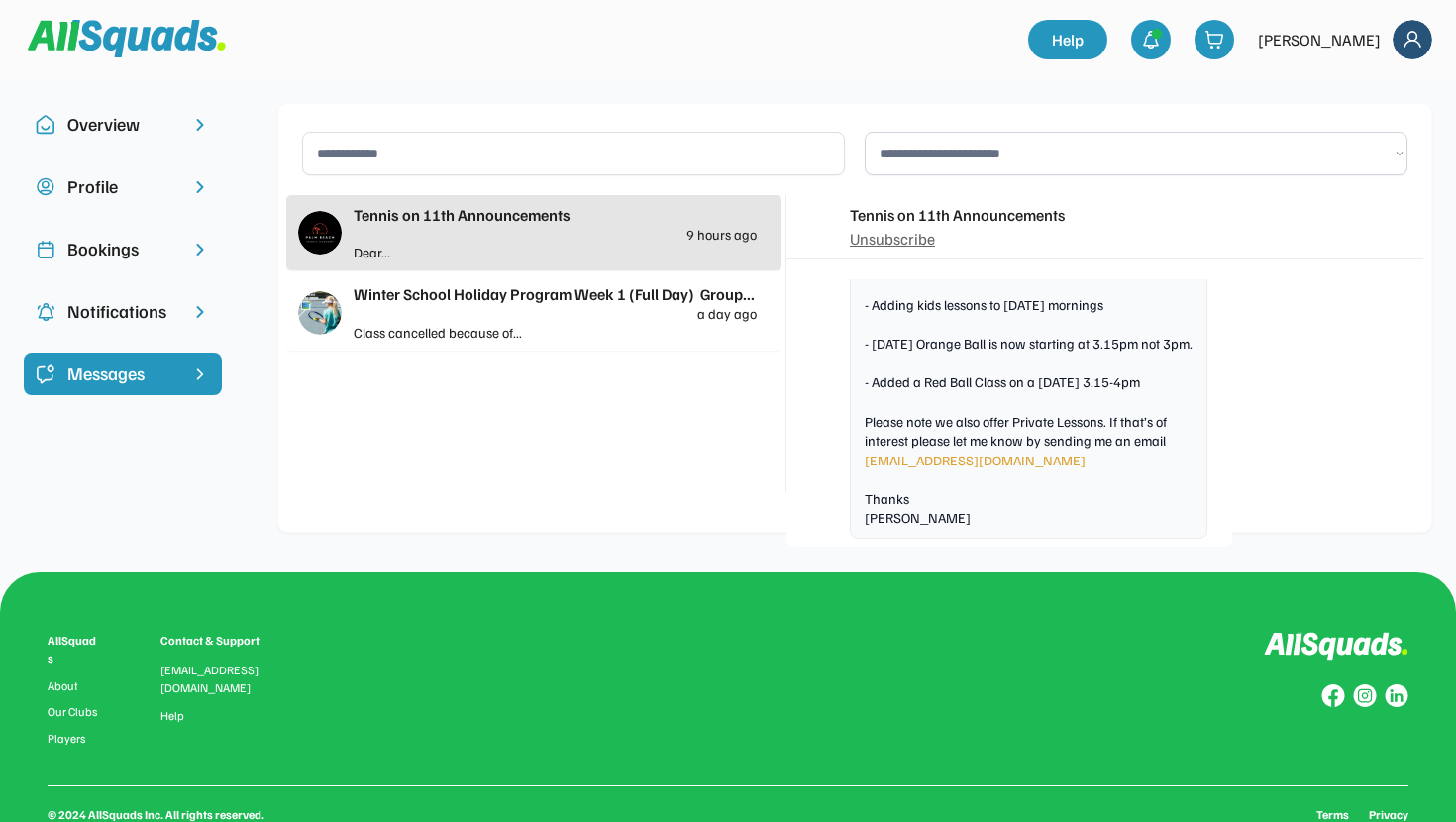 scroll, scrollTop: 5451, scrollLeft: 0, axis: vertical 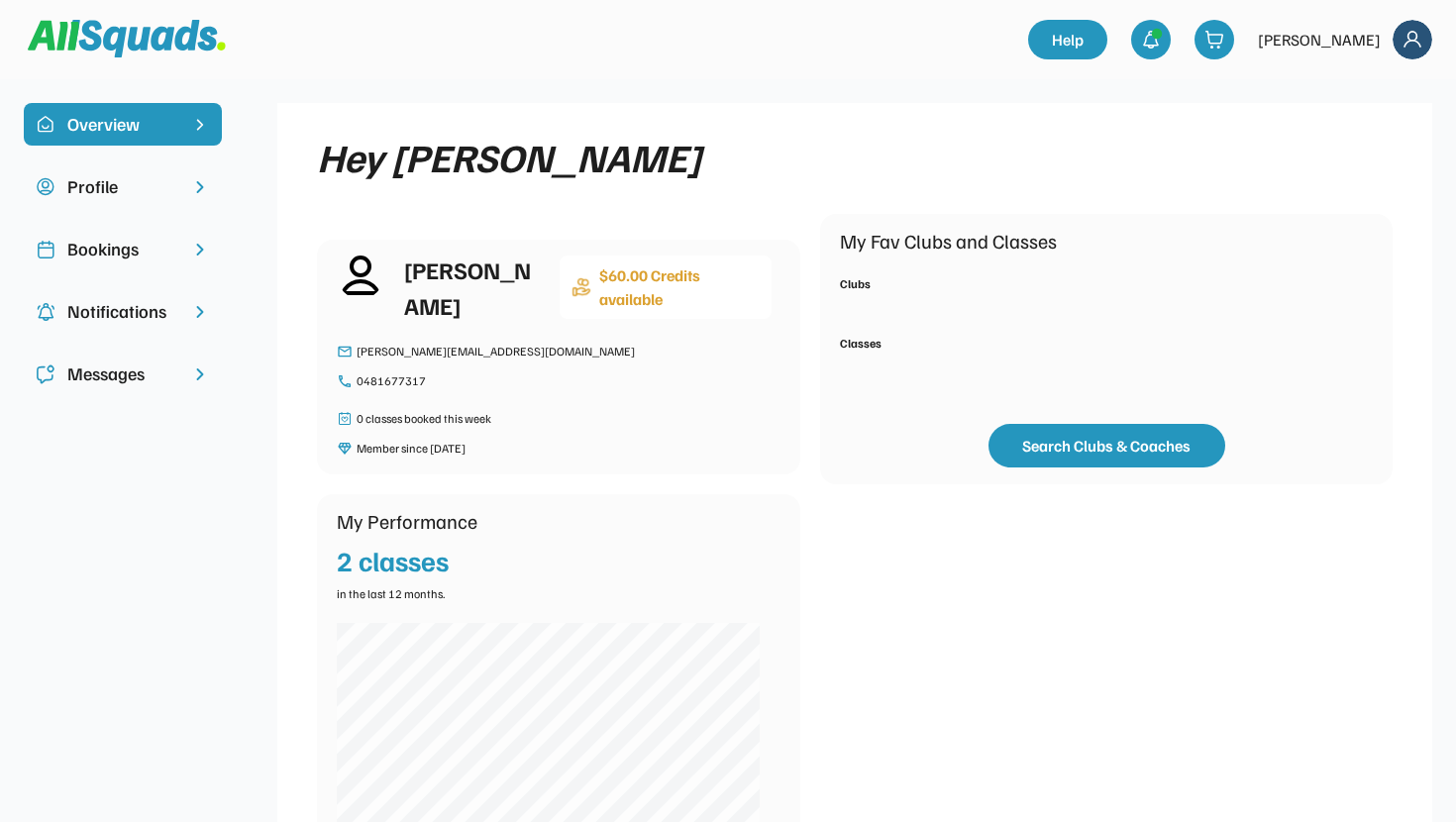 click on "Profile" at bounding box center (123, 186) 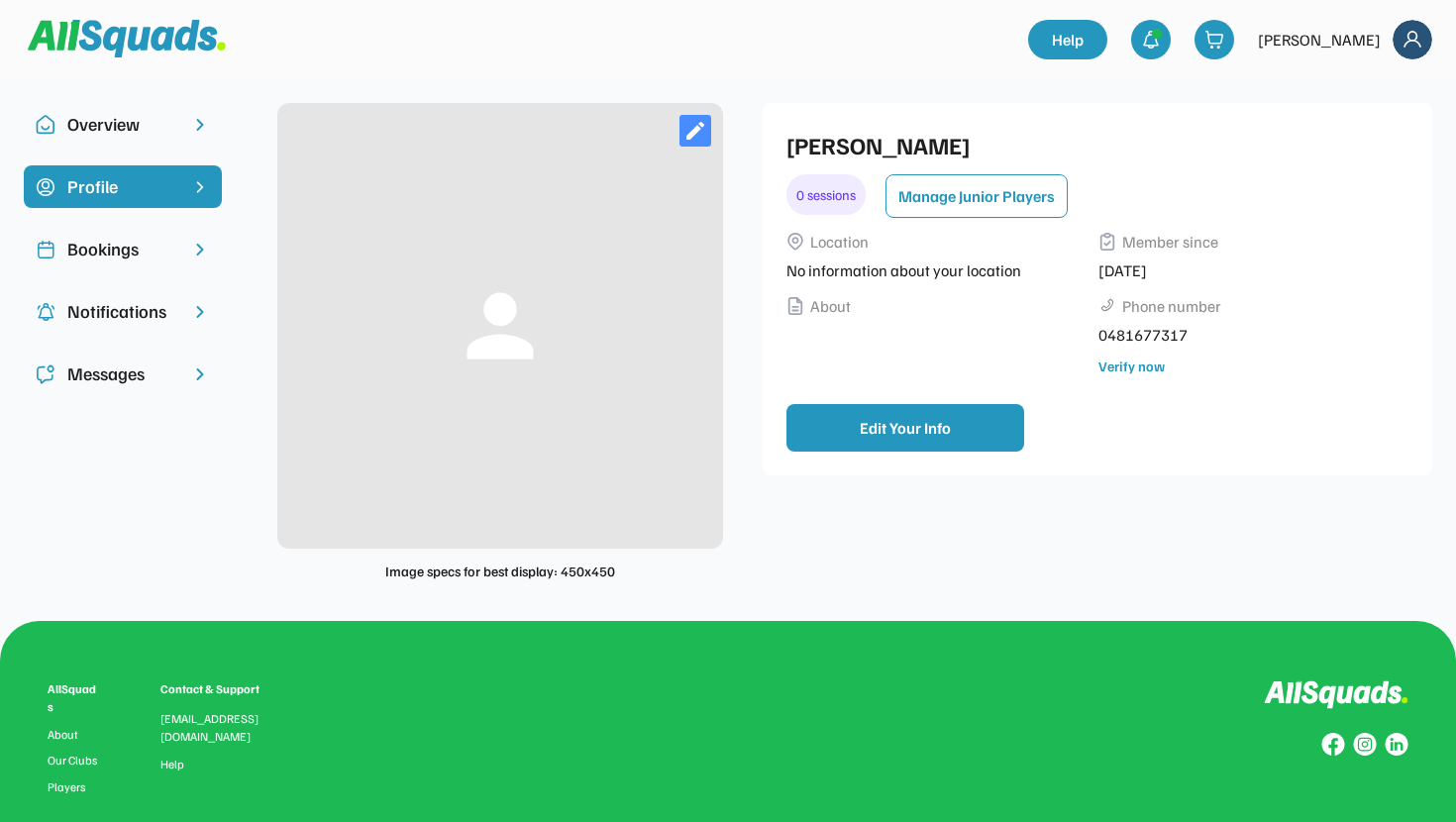 click on "Bookings" at bounding box center [123, 249] 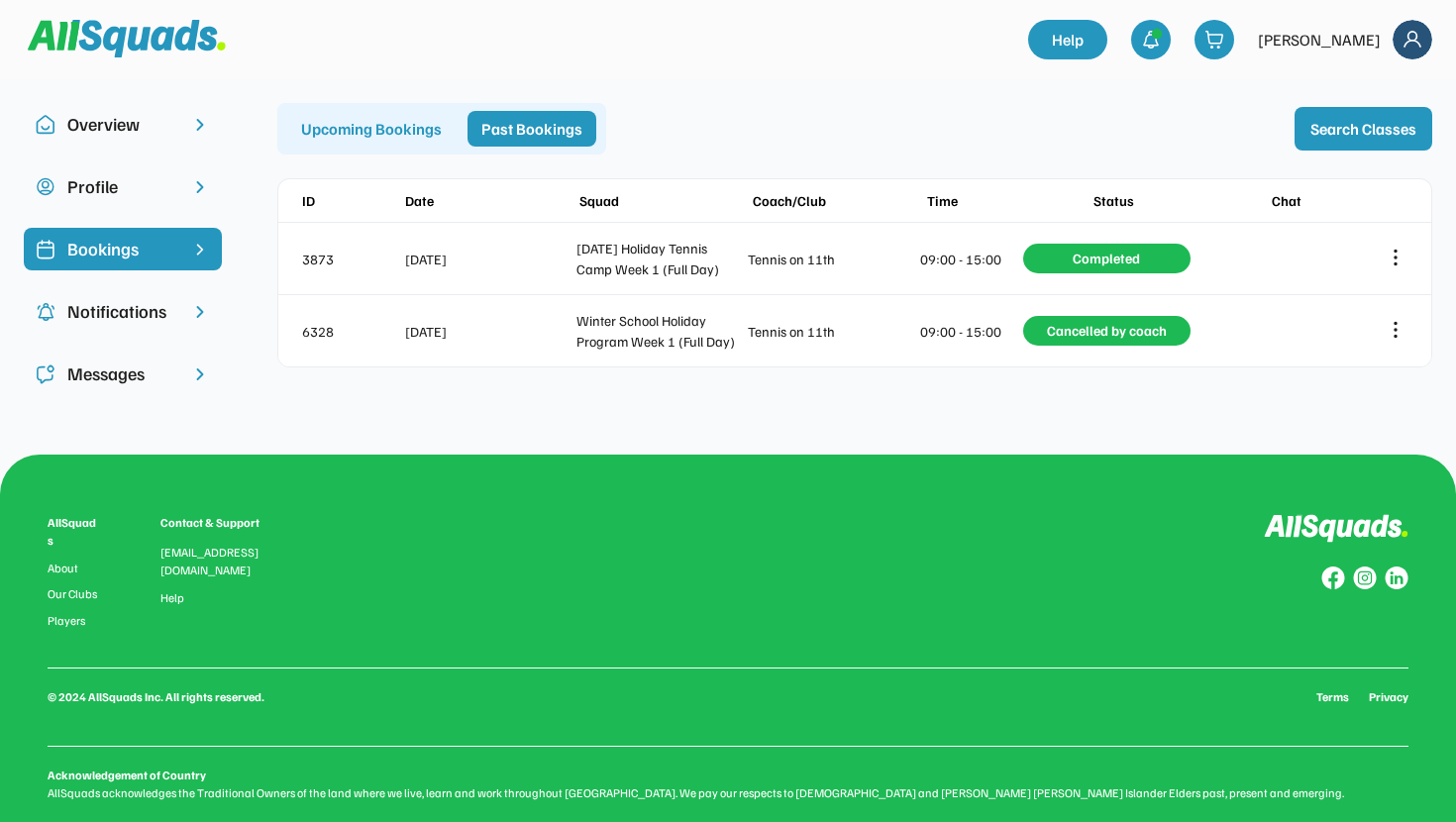 click on "Profile" at bounding box center [123, 186] 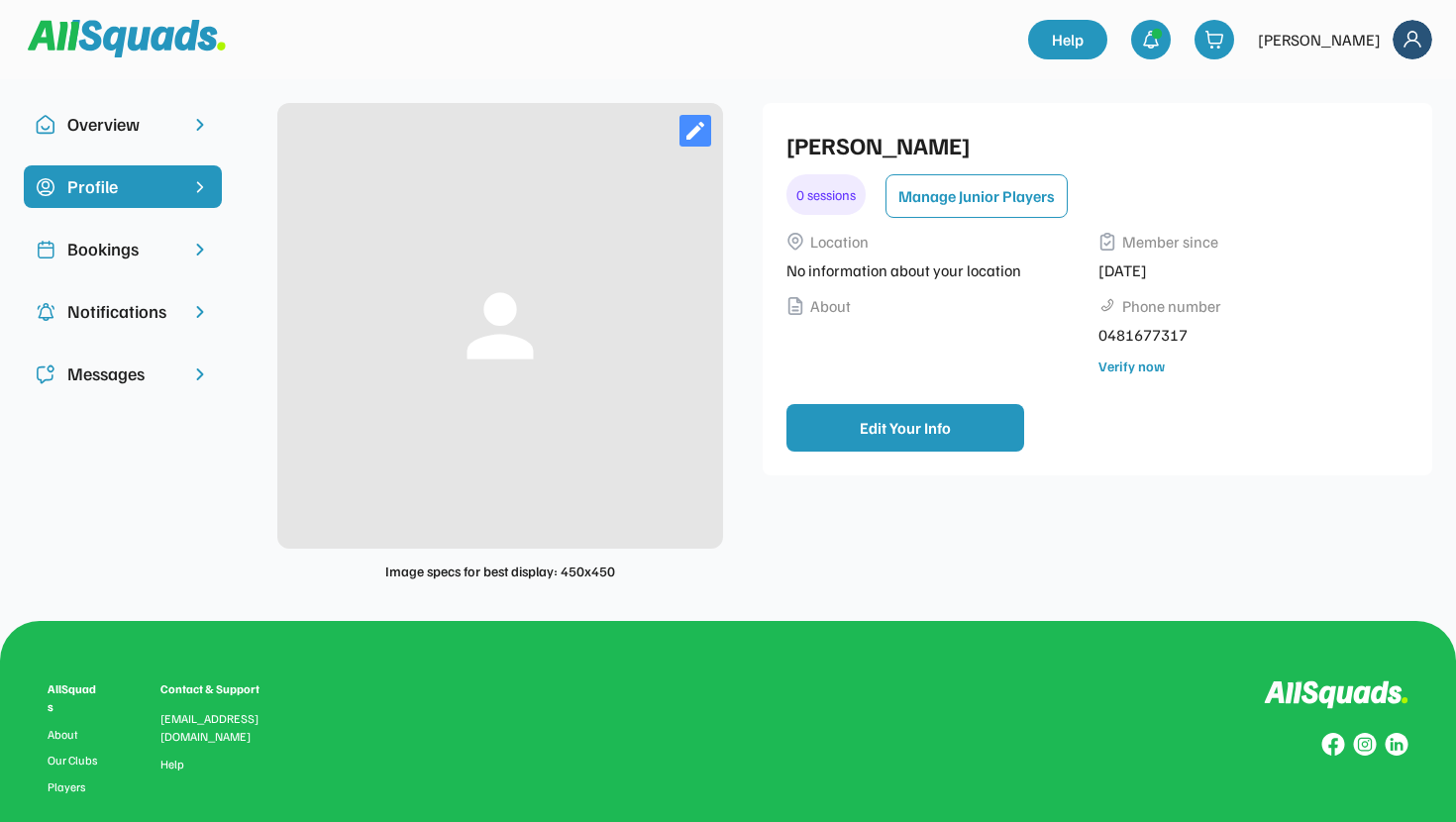 click on "Overview" at bounding box center (123, 124) 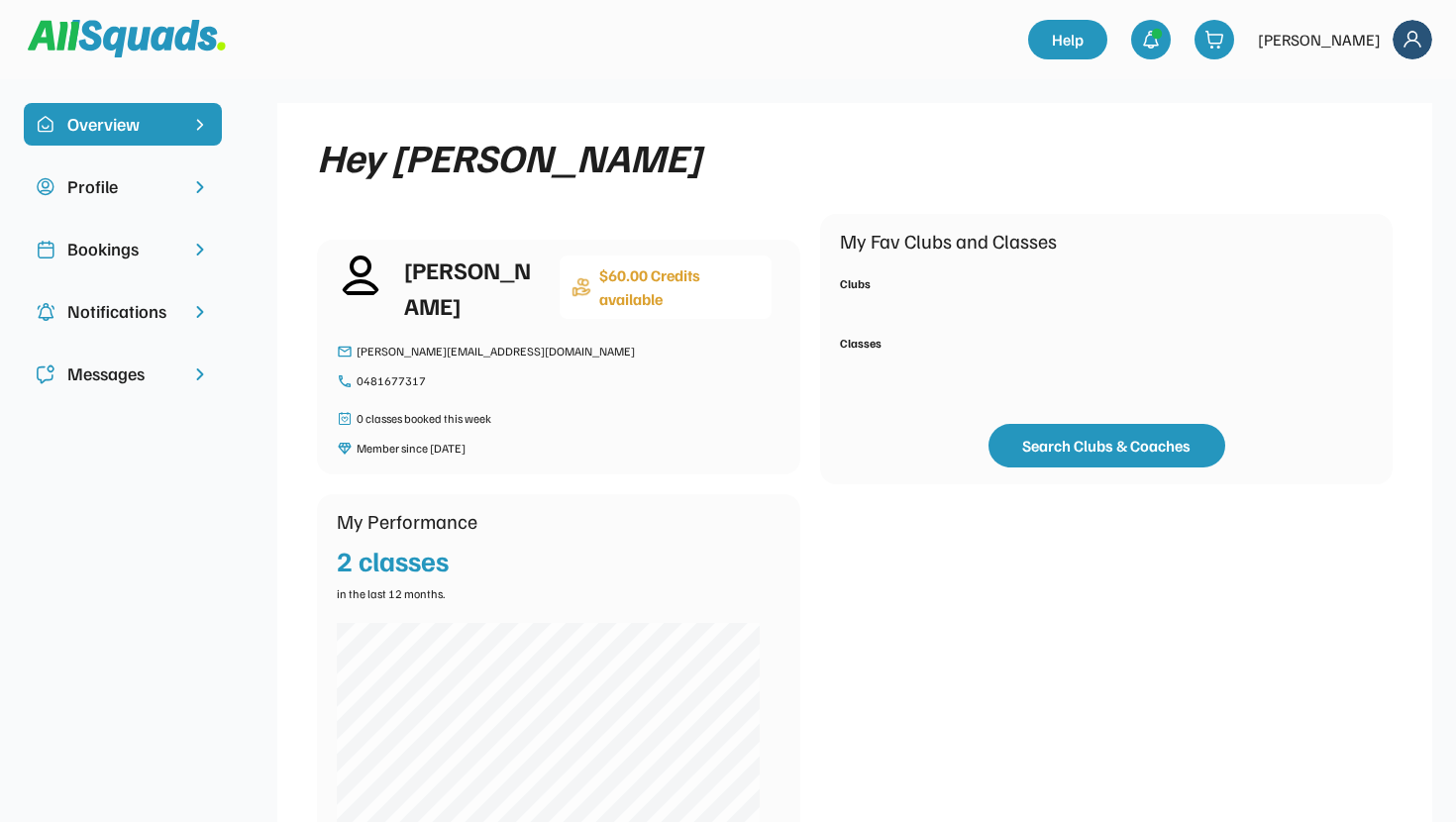 click on "Bookings" at bounding box center (123, 249) 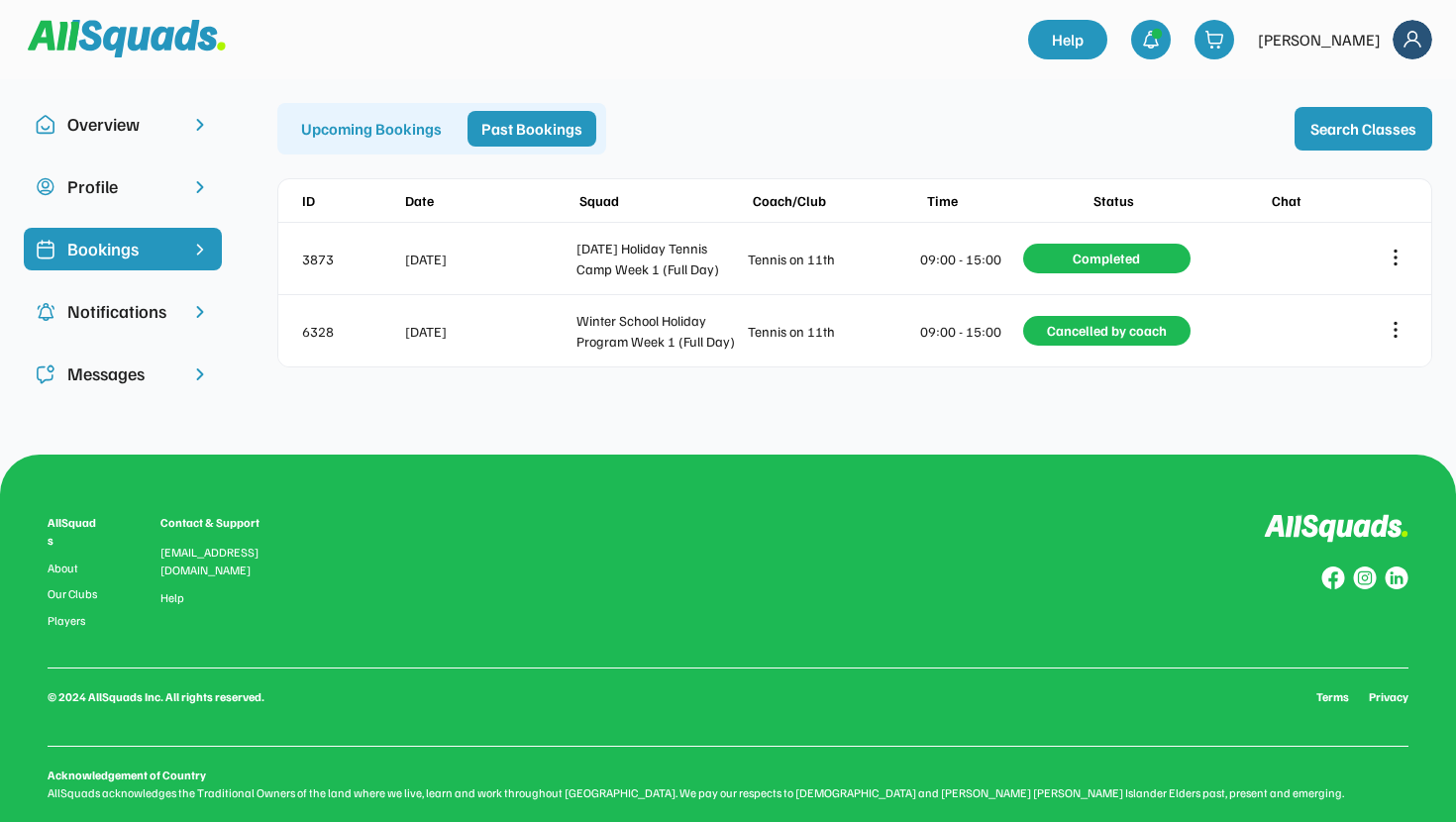click on "Upcoming Bookings" at bounding box center (371, 129) 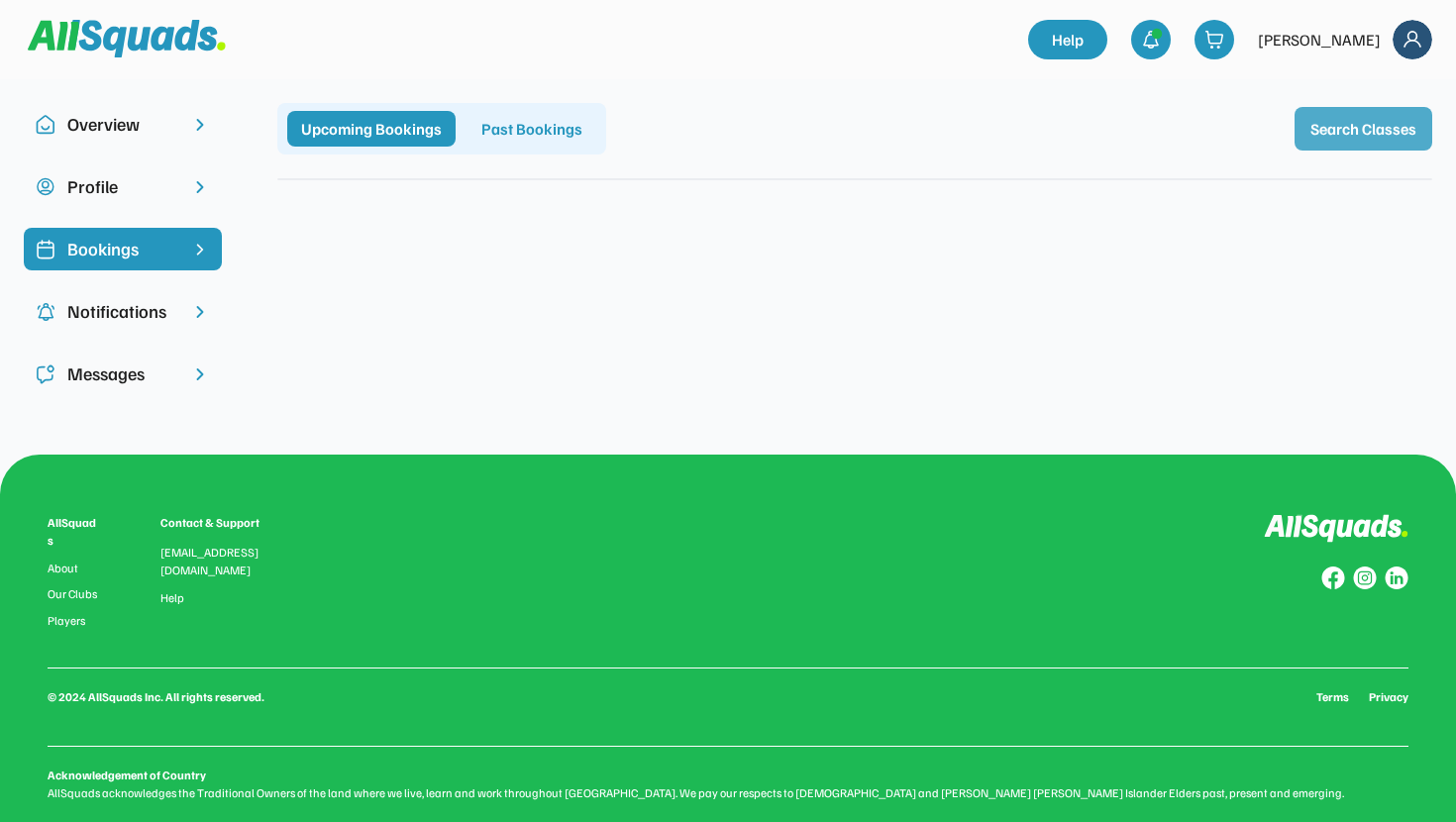 click on "Search Classes" at bounding box center (1363, 129) 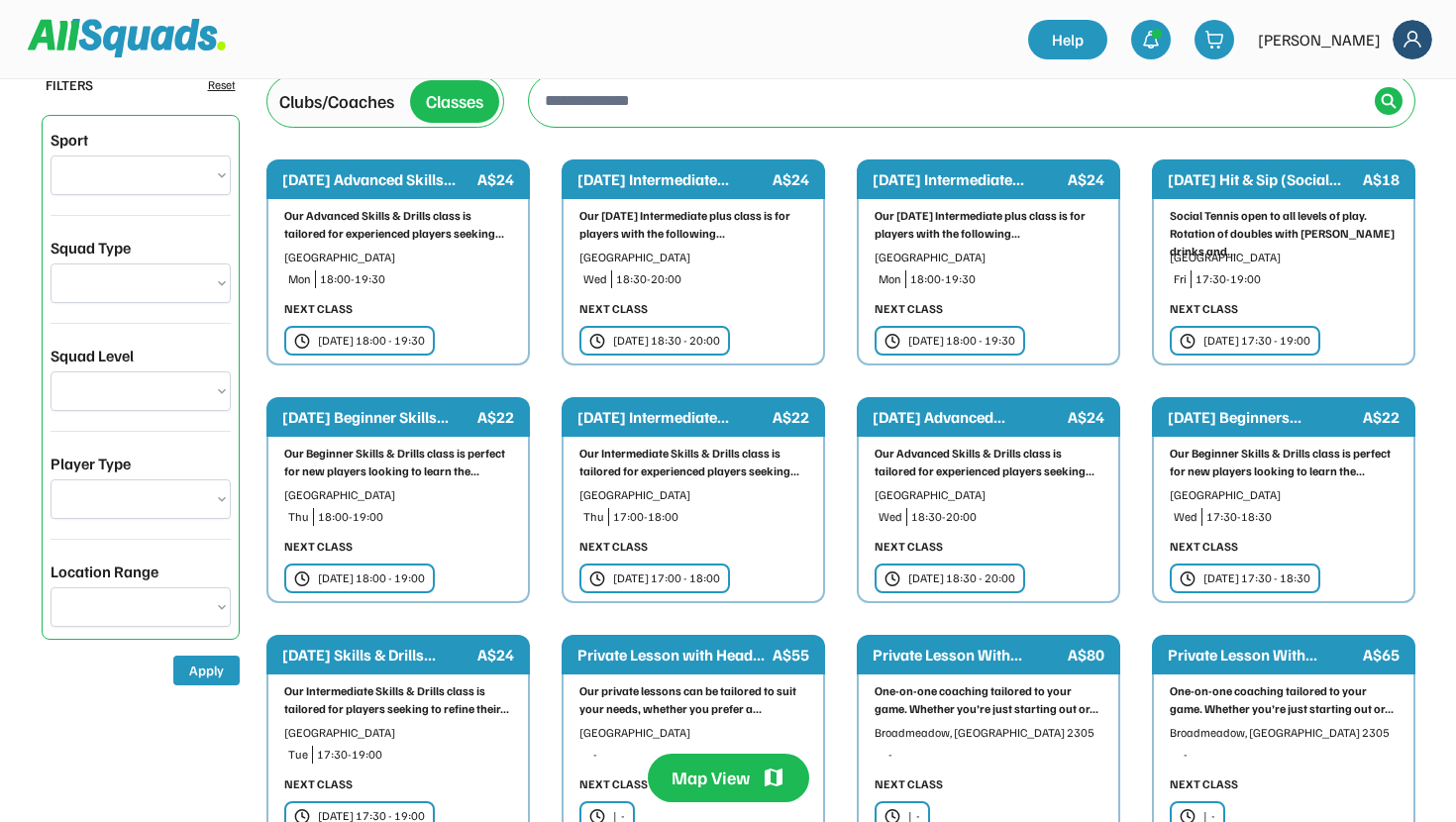 scroll, scrollTop: 0, scrollLeft: 0, axis: both 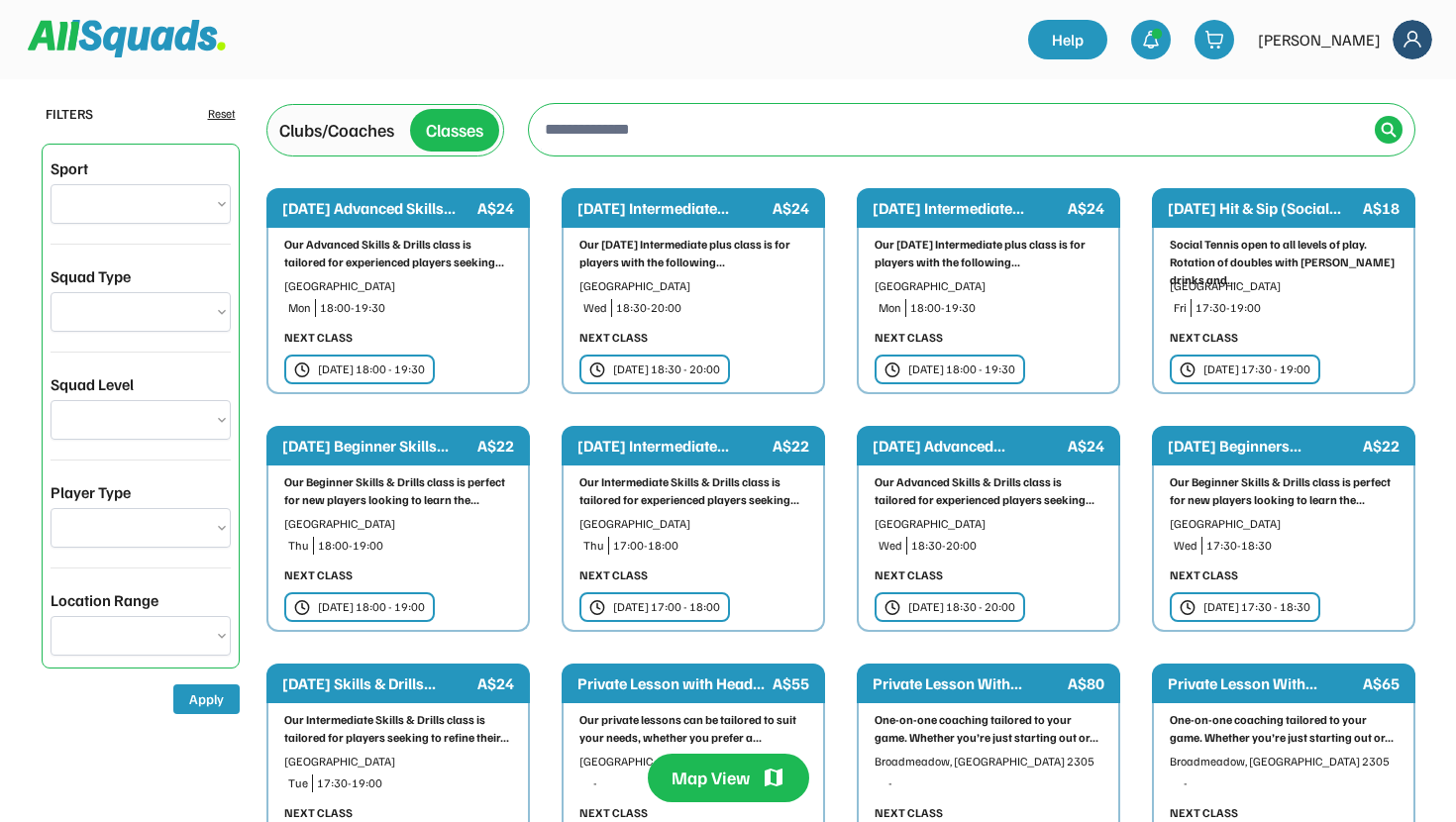 click on "**********" at bounding box center (141, 406) 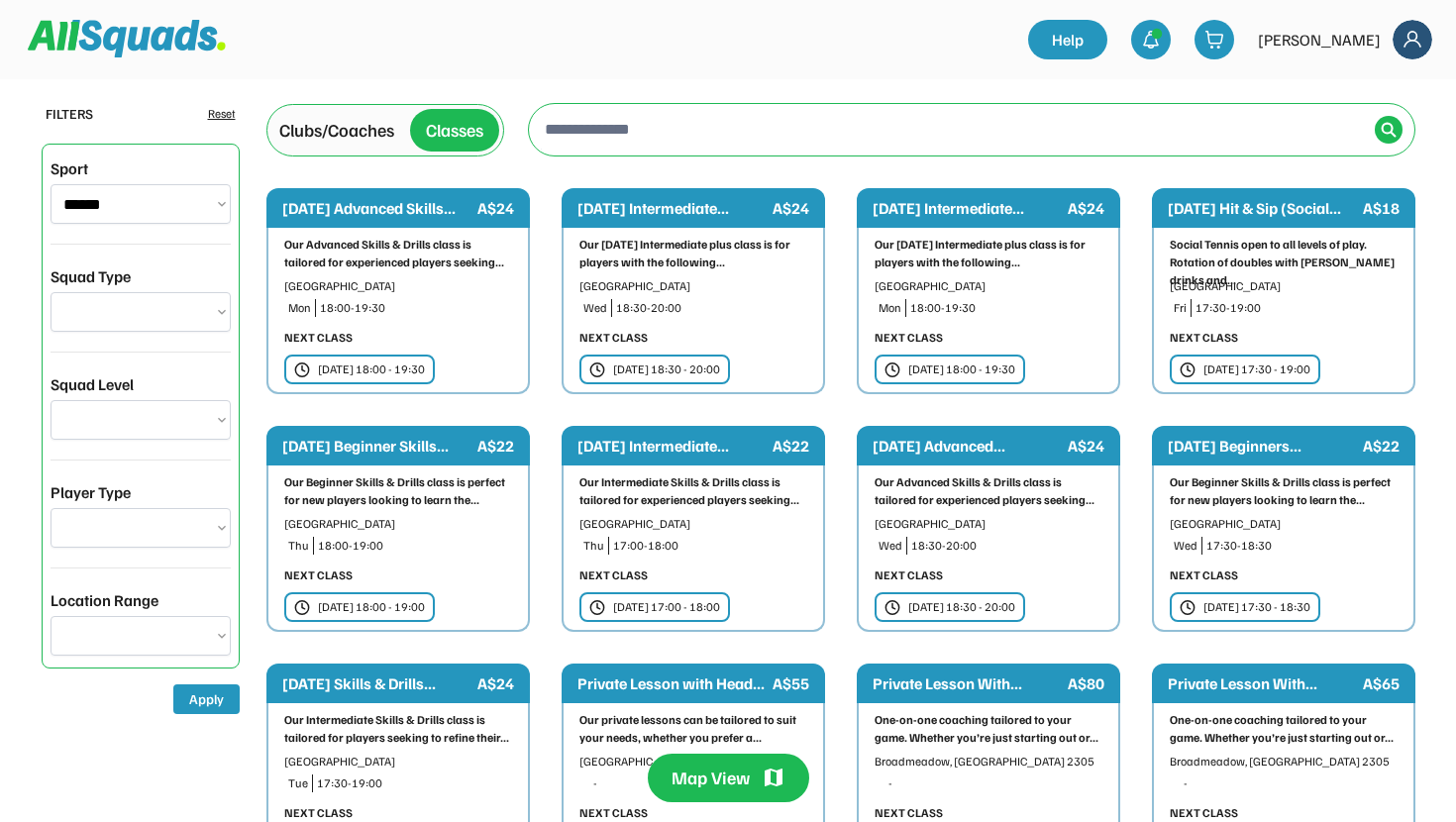 click on "**********" at bounding box center [141, 312] 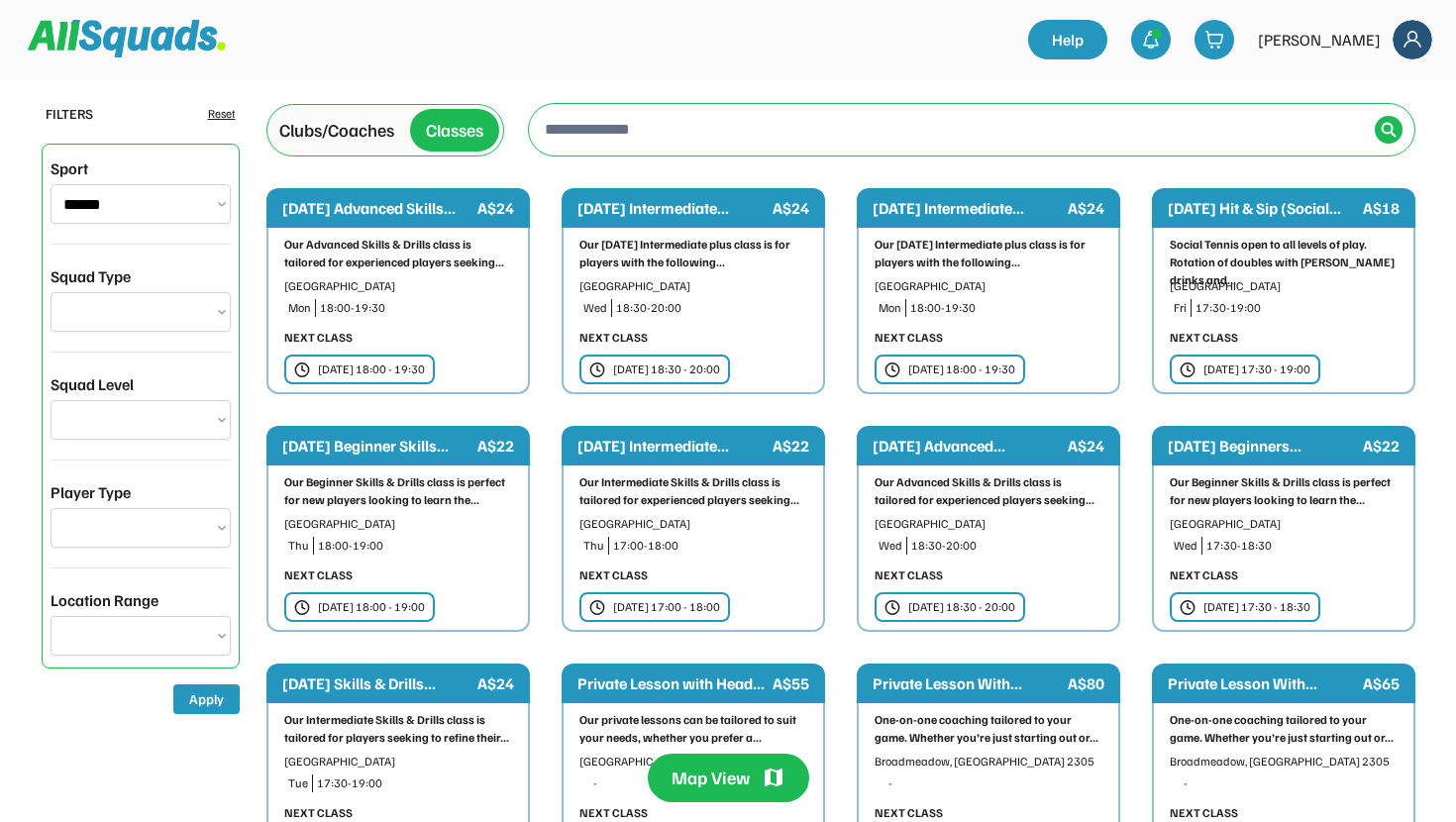 select on "**********" 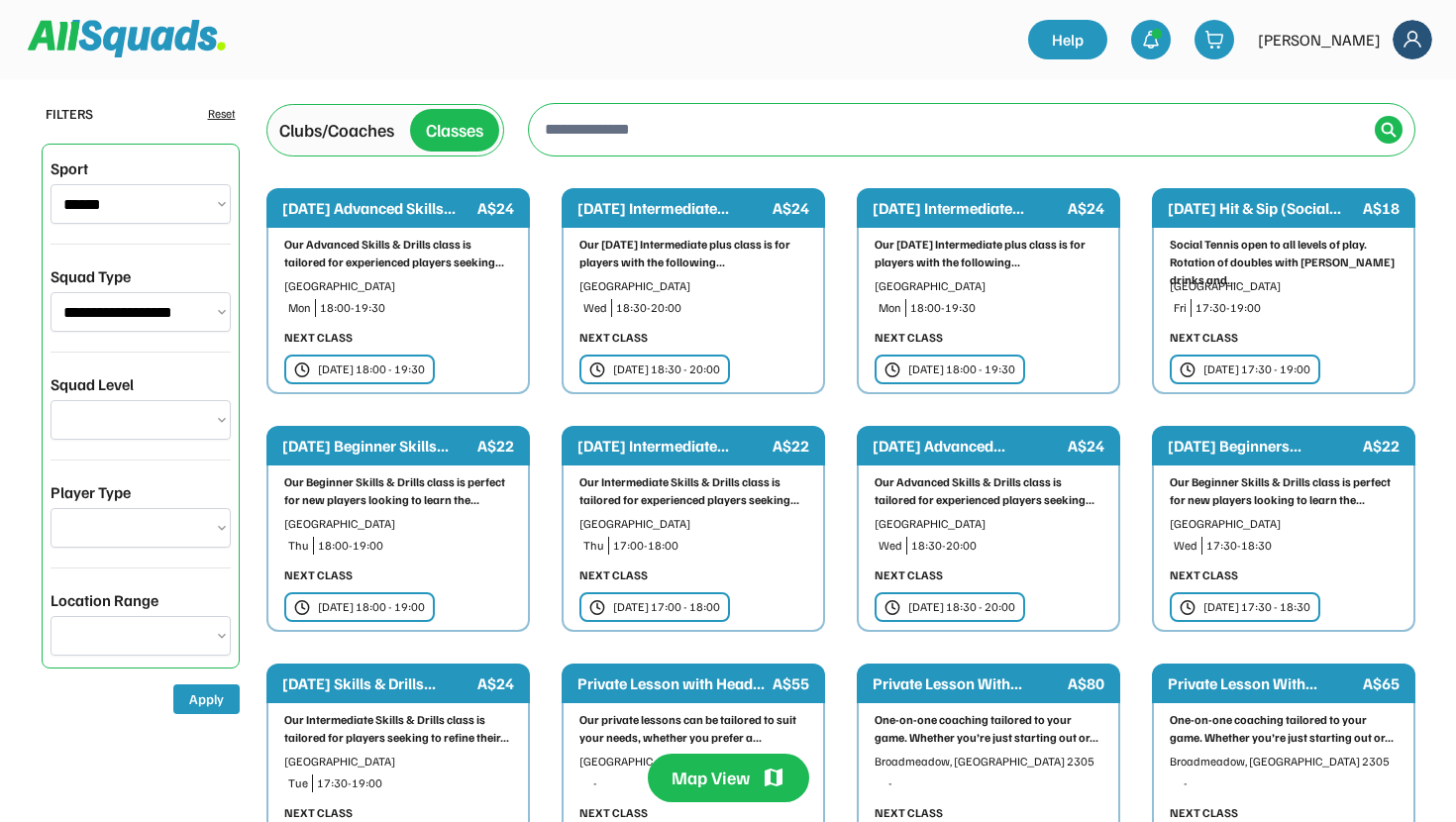 click on "**********" at bounding box center [141, 420] 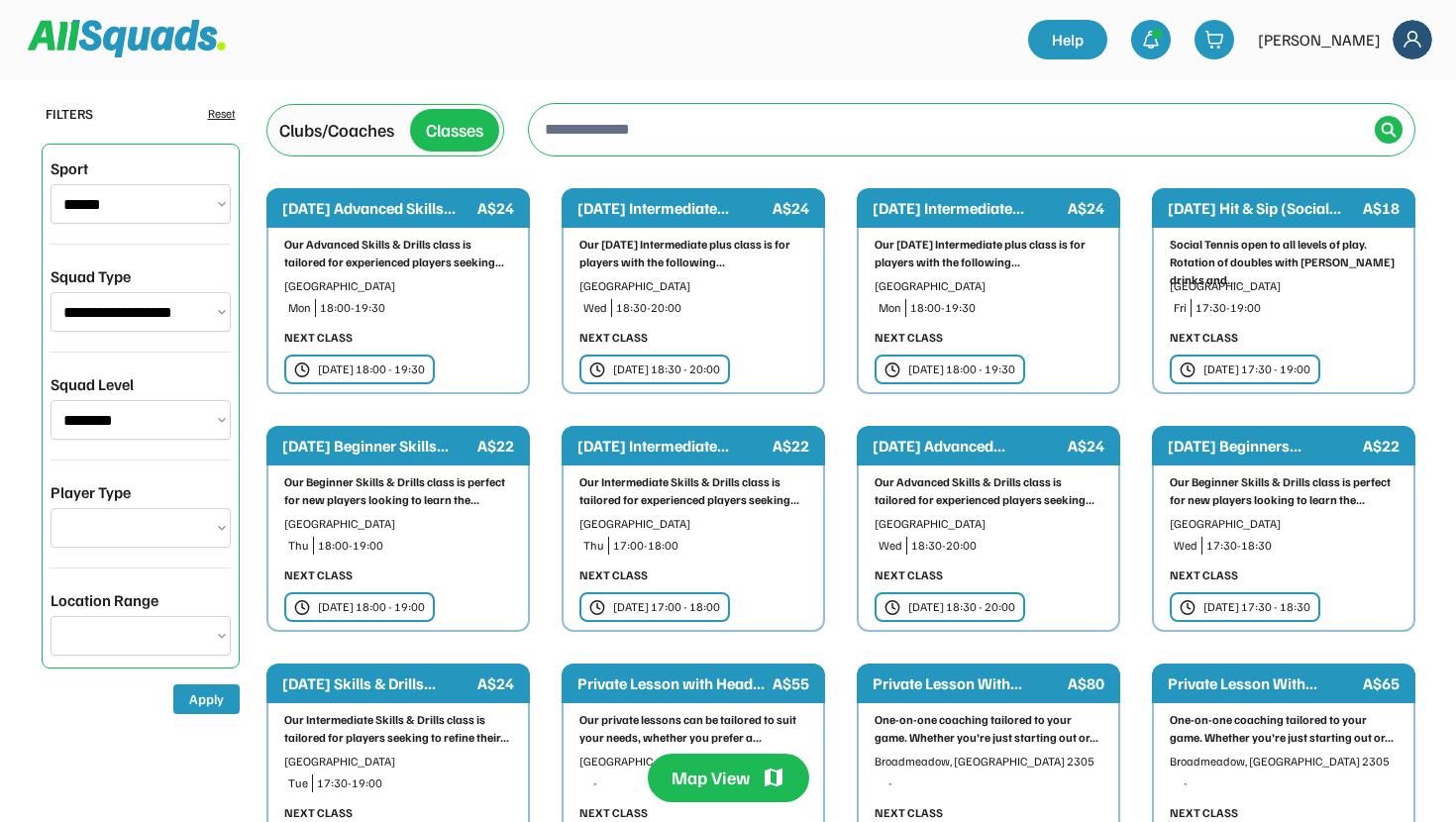 click on "**********" at bounding box center [141, 528] 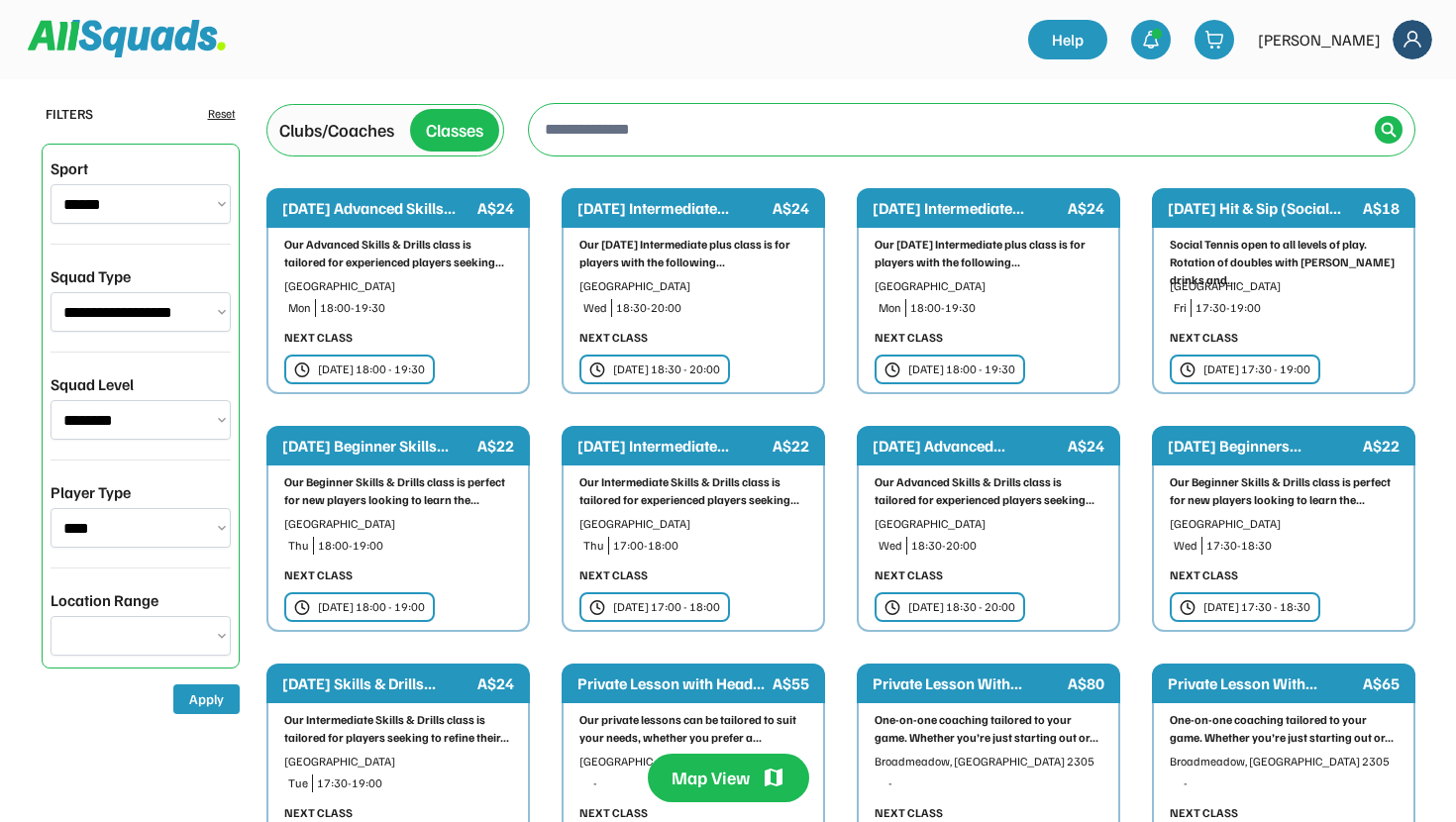 click on "*** *** **** **** **** *****" at bounding box center [141, 636] 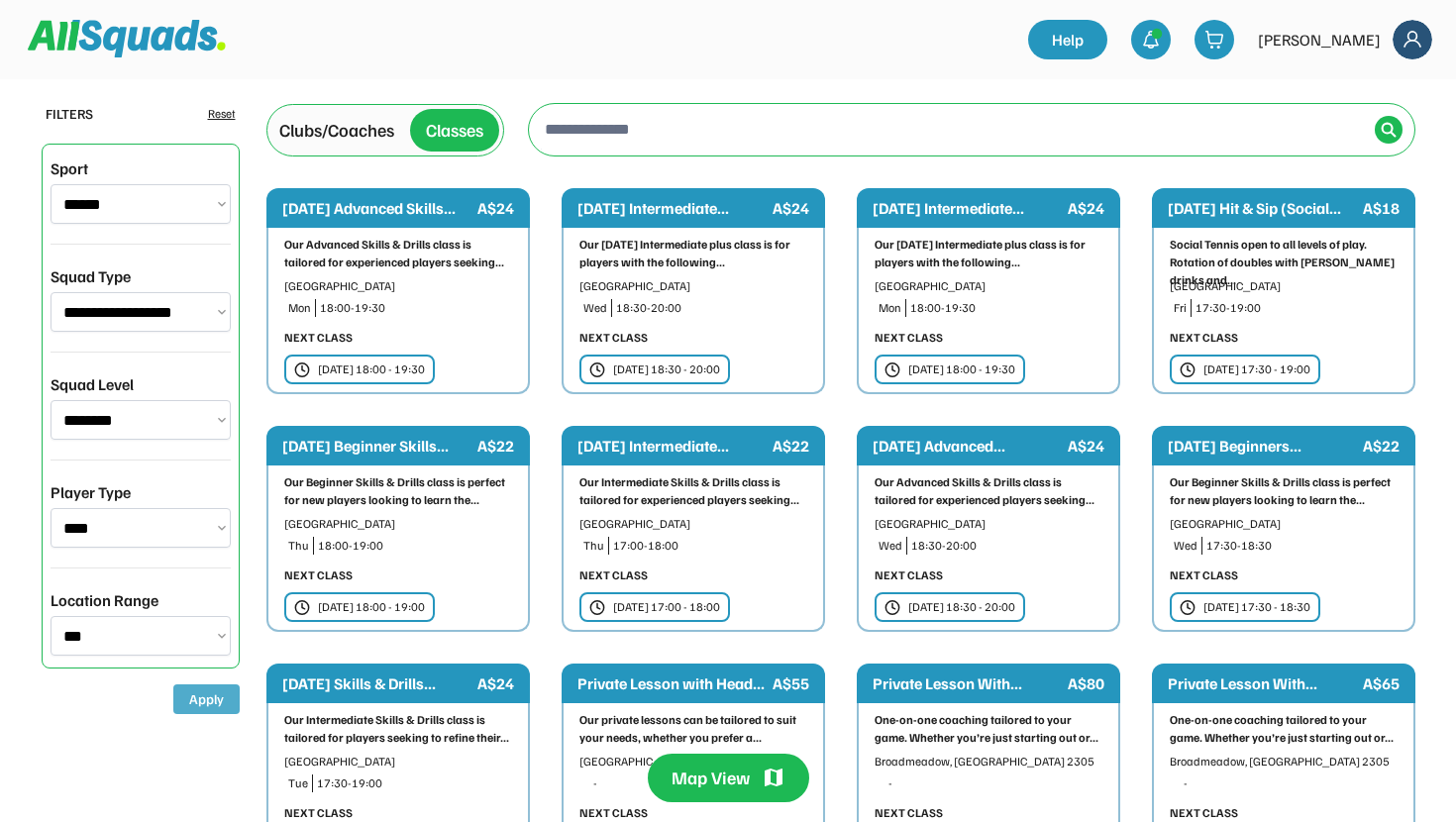 click on "Apply" at bounding box center (206, 699) 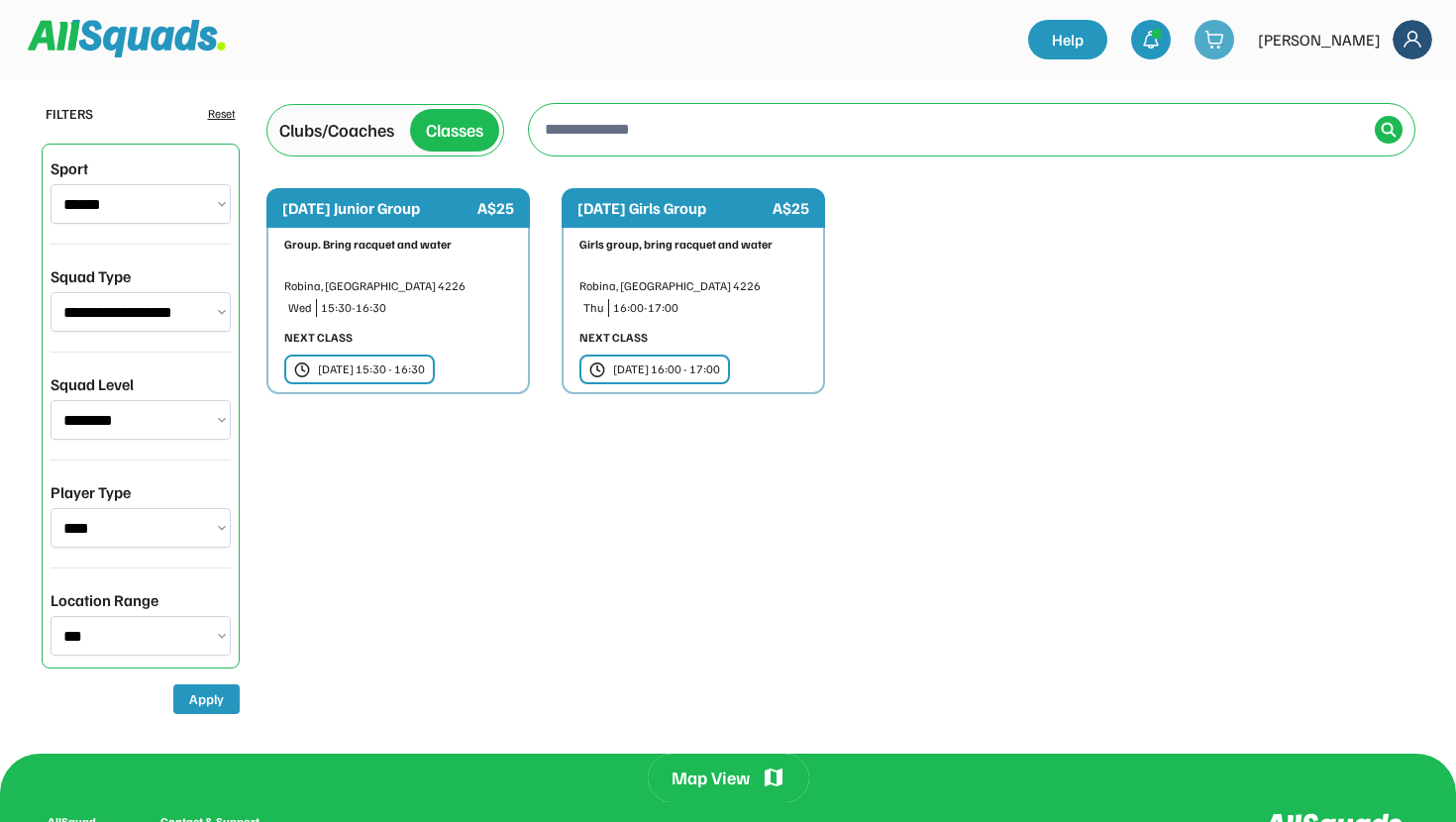click at bounding box center (1214, 40) 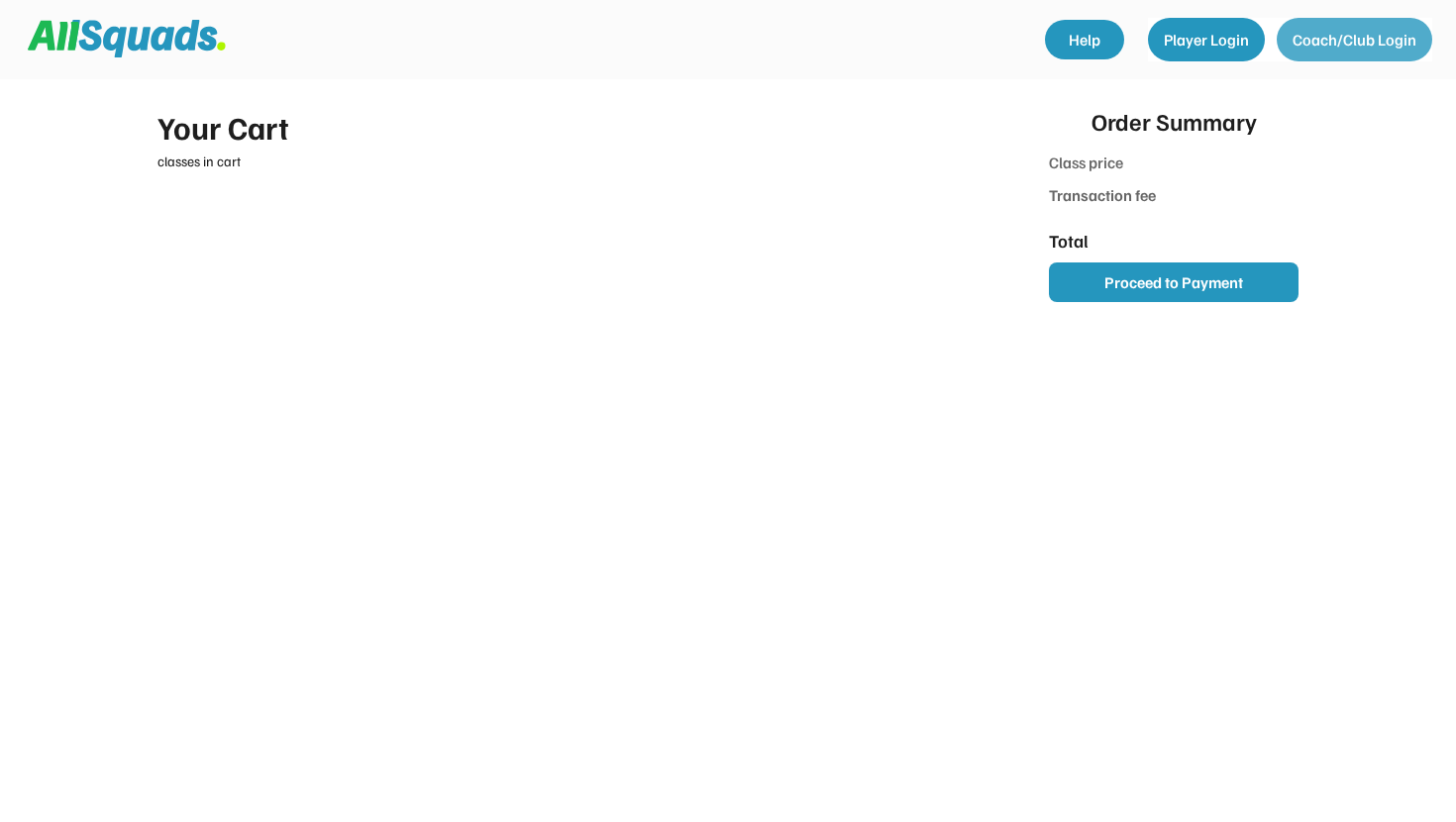 scroll, scrollTop: 0, scrollLeft: 0, axis: both 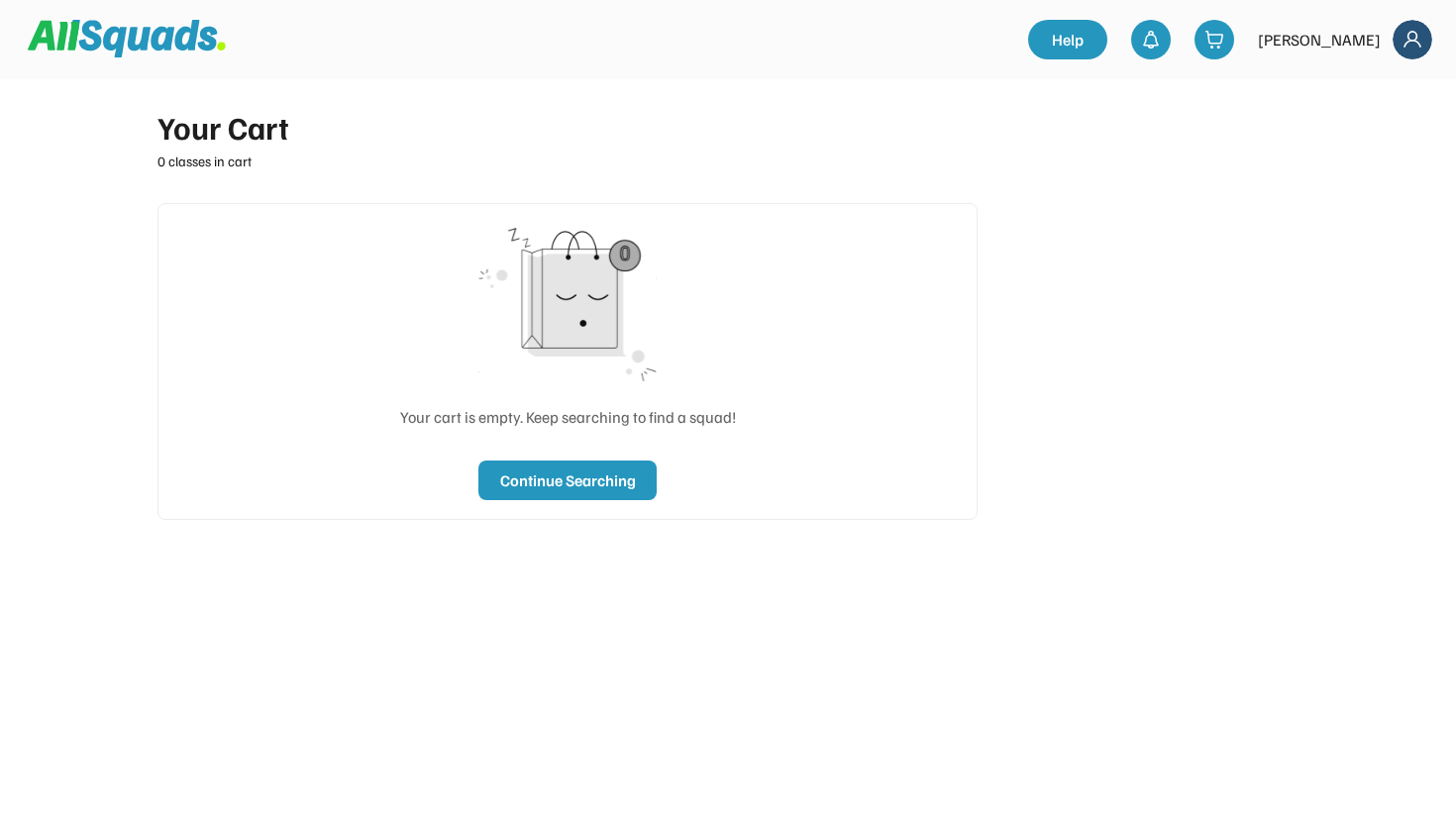type on "***" 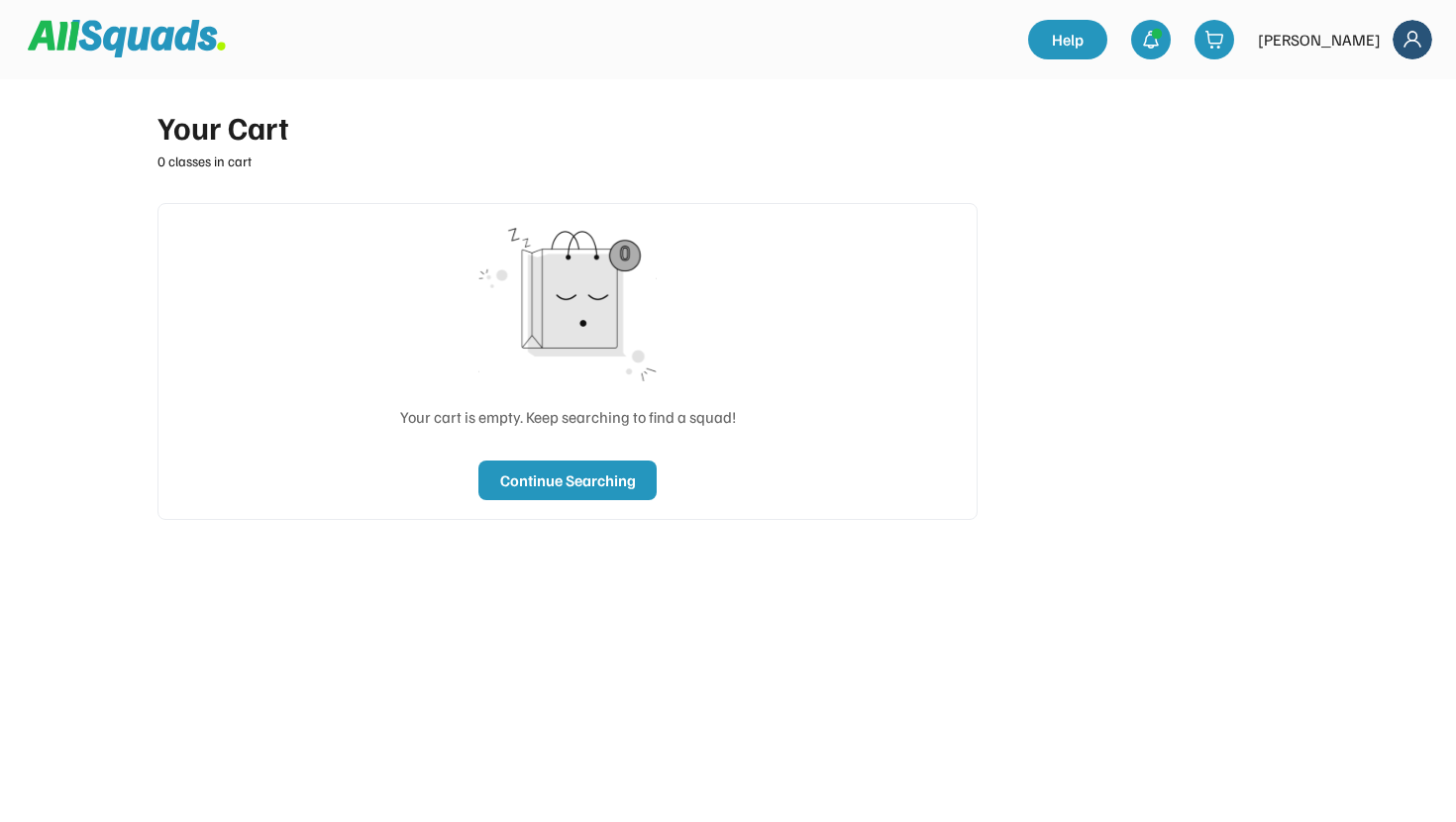 click at bounding box center [127, 39] 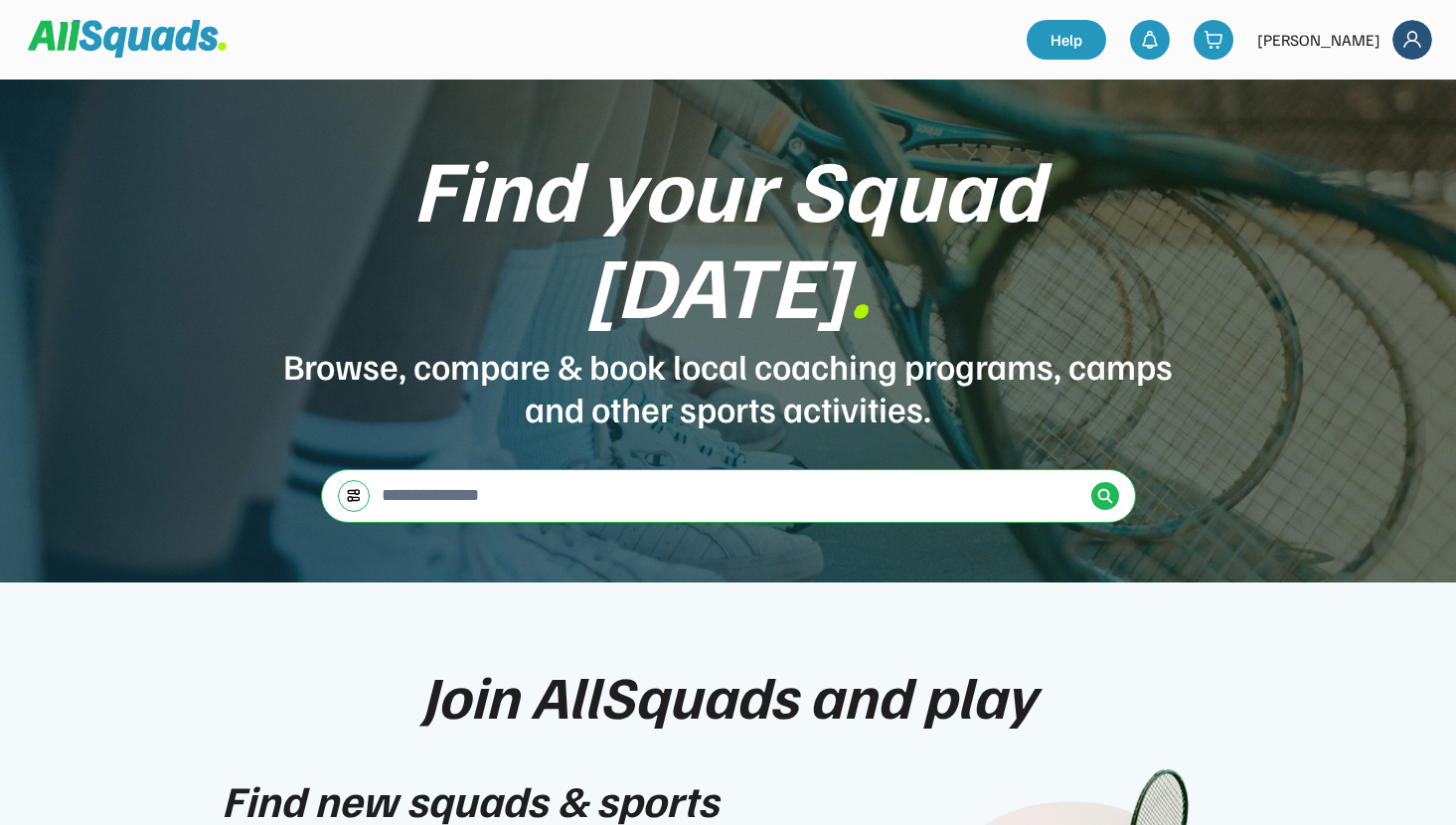 scroll, scrollTop: 0, scrollLeft: 0, axis: both 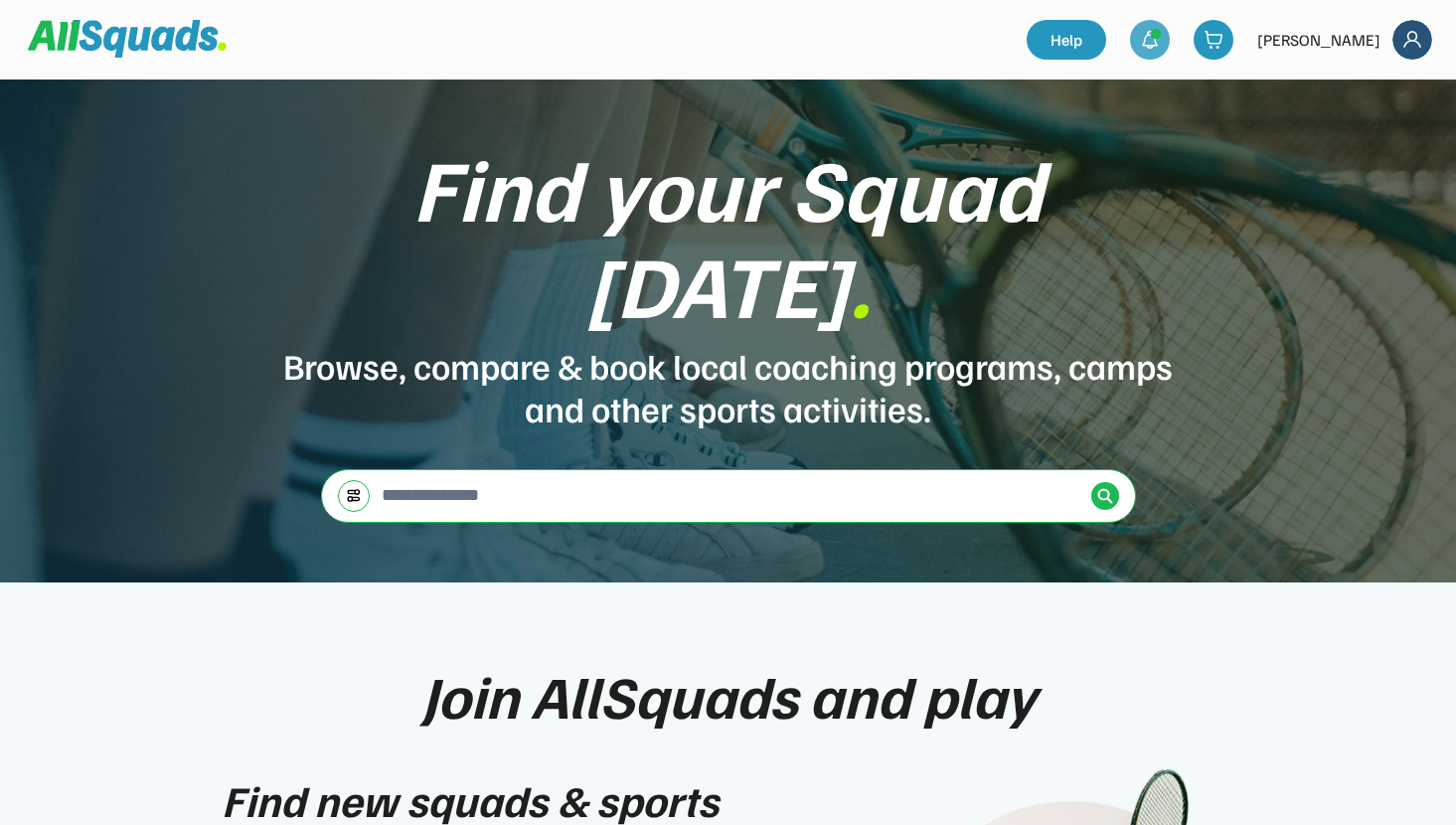 click at bounding box center (1150, 40) 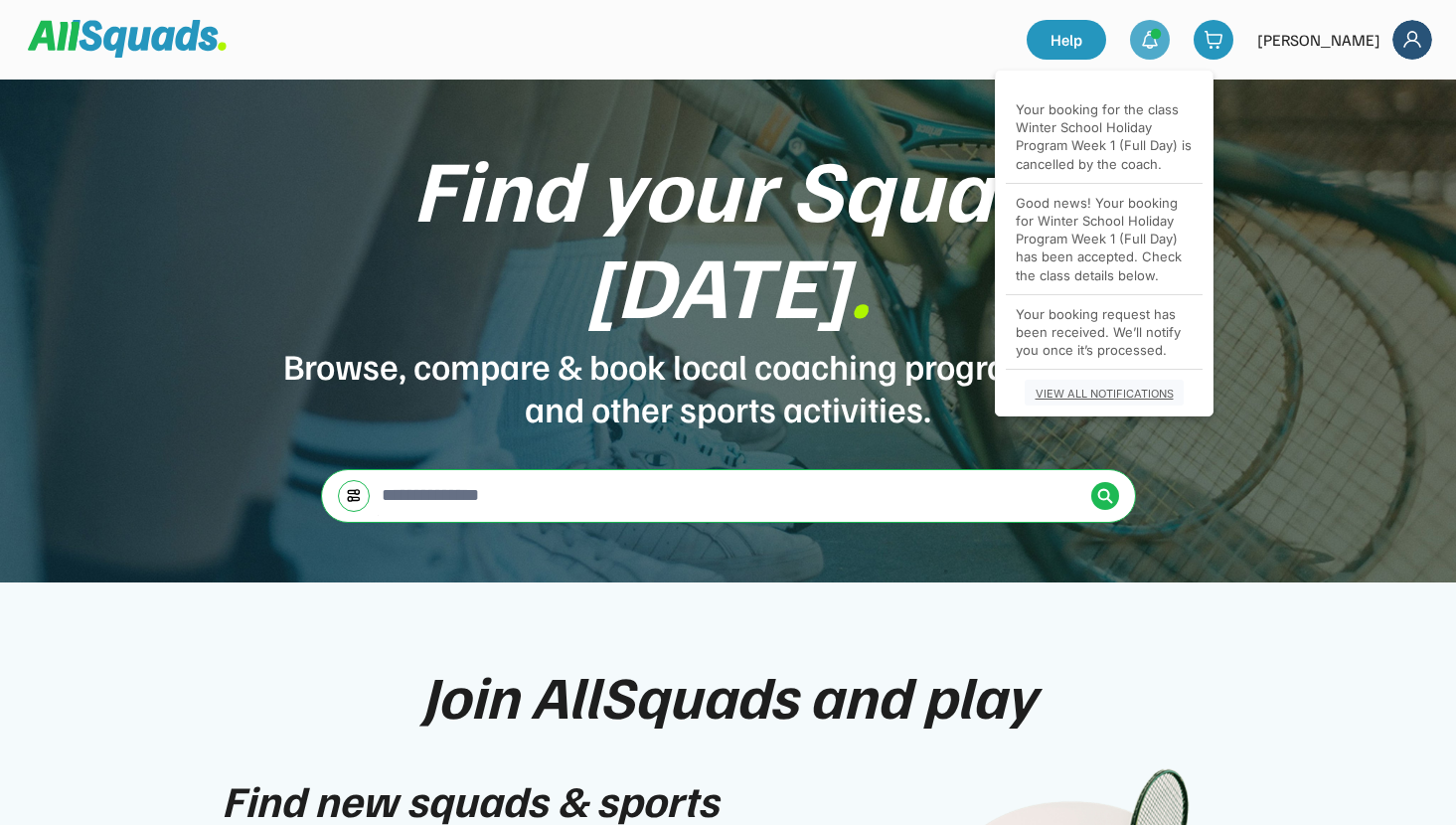 click on "VIEW ALL NOTIFICATIONS" at bounding box center (1104, 394) 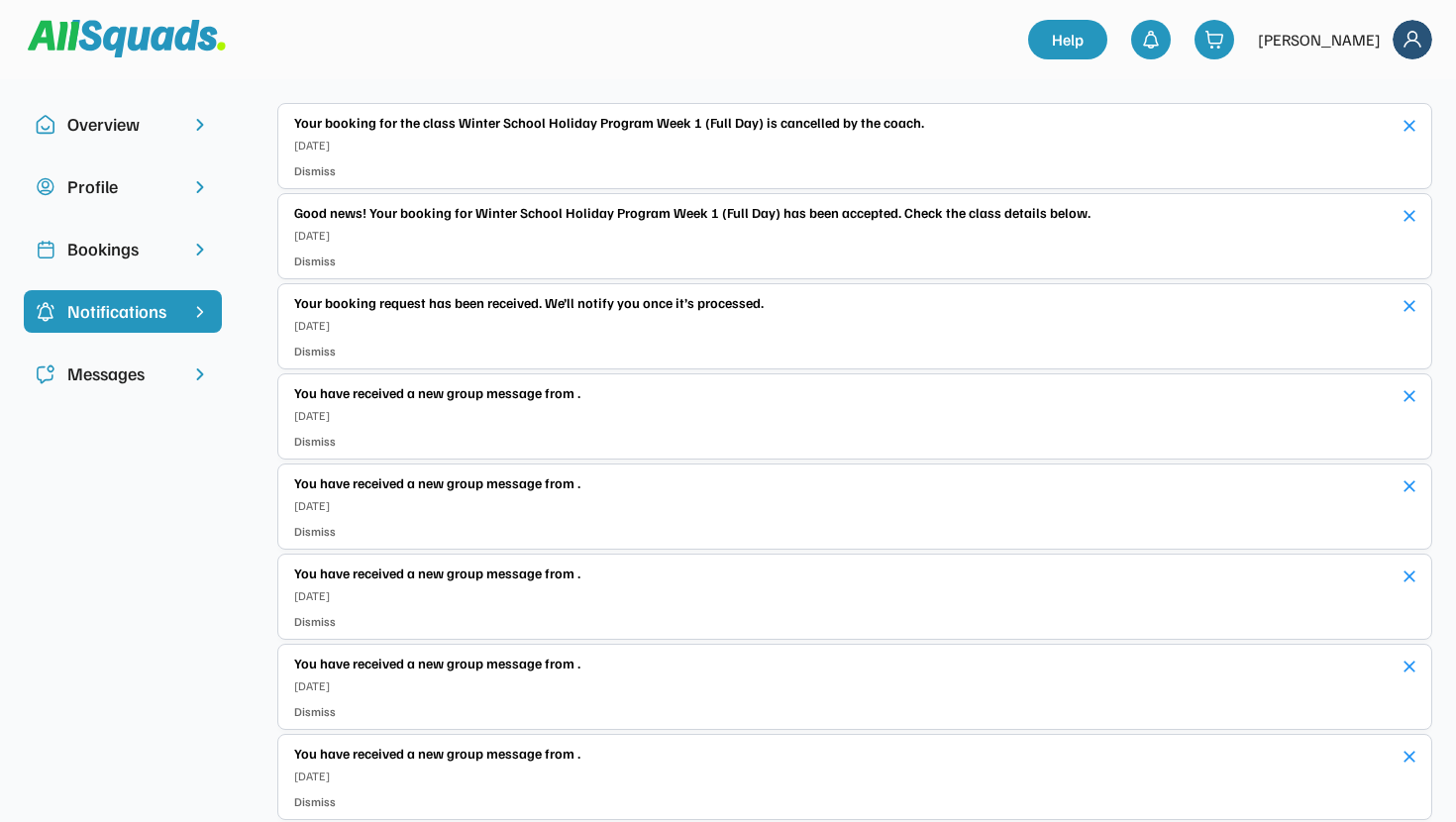 scroll, scrollTop: 0, scrollLeft: 0, axis: both 